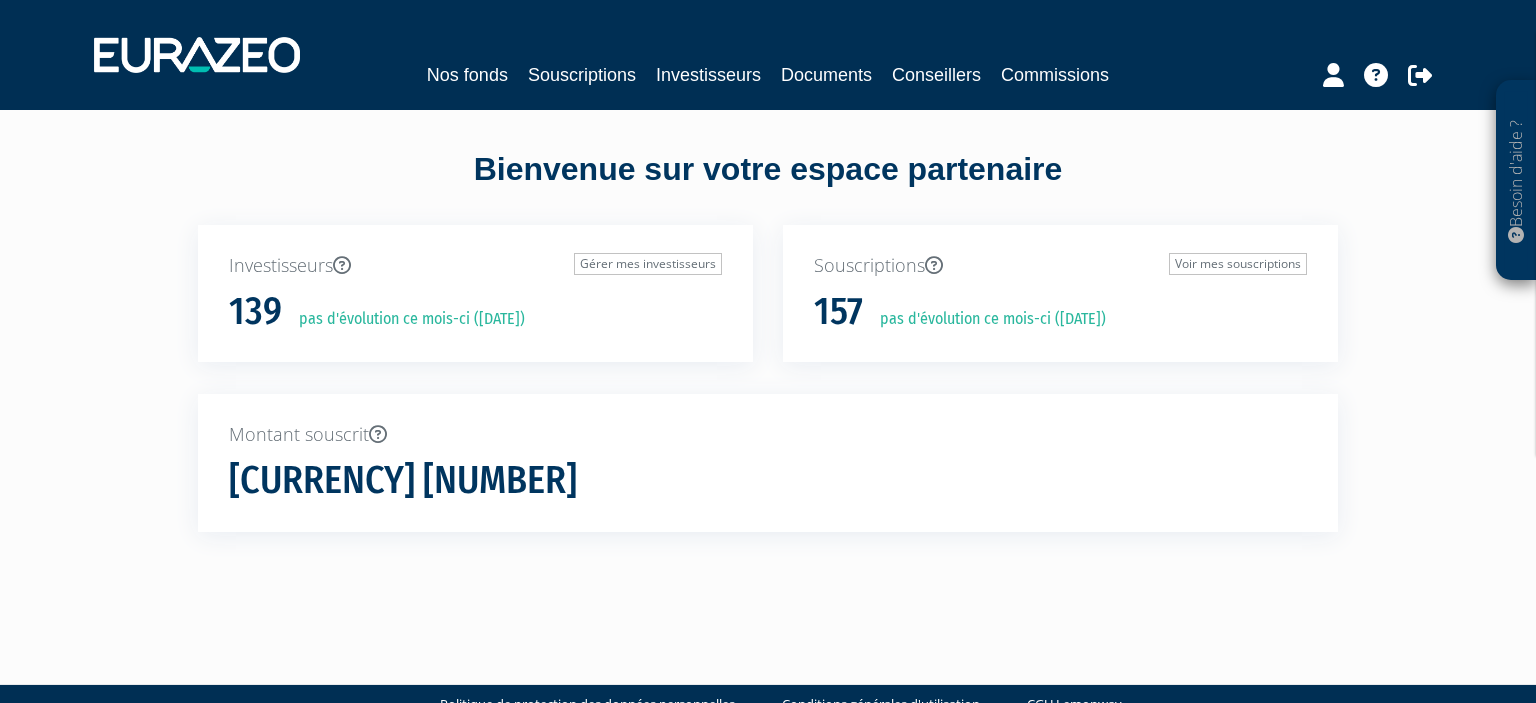 scroll, scrollTop: 0, scrollLeft: 0, axis: both 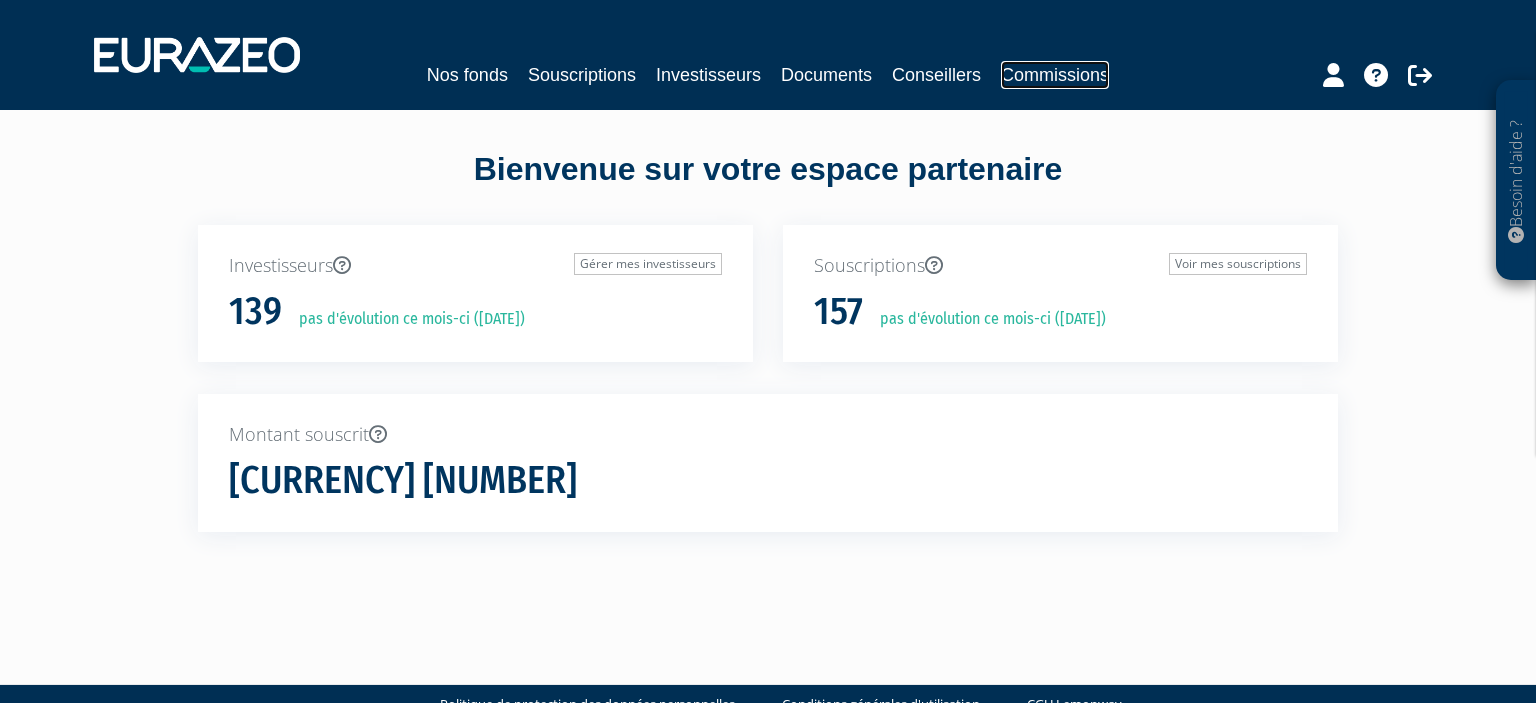 click on "Commissions" at bounding box center (1055, 75) 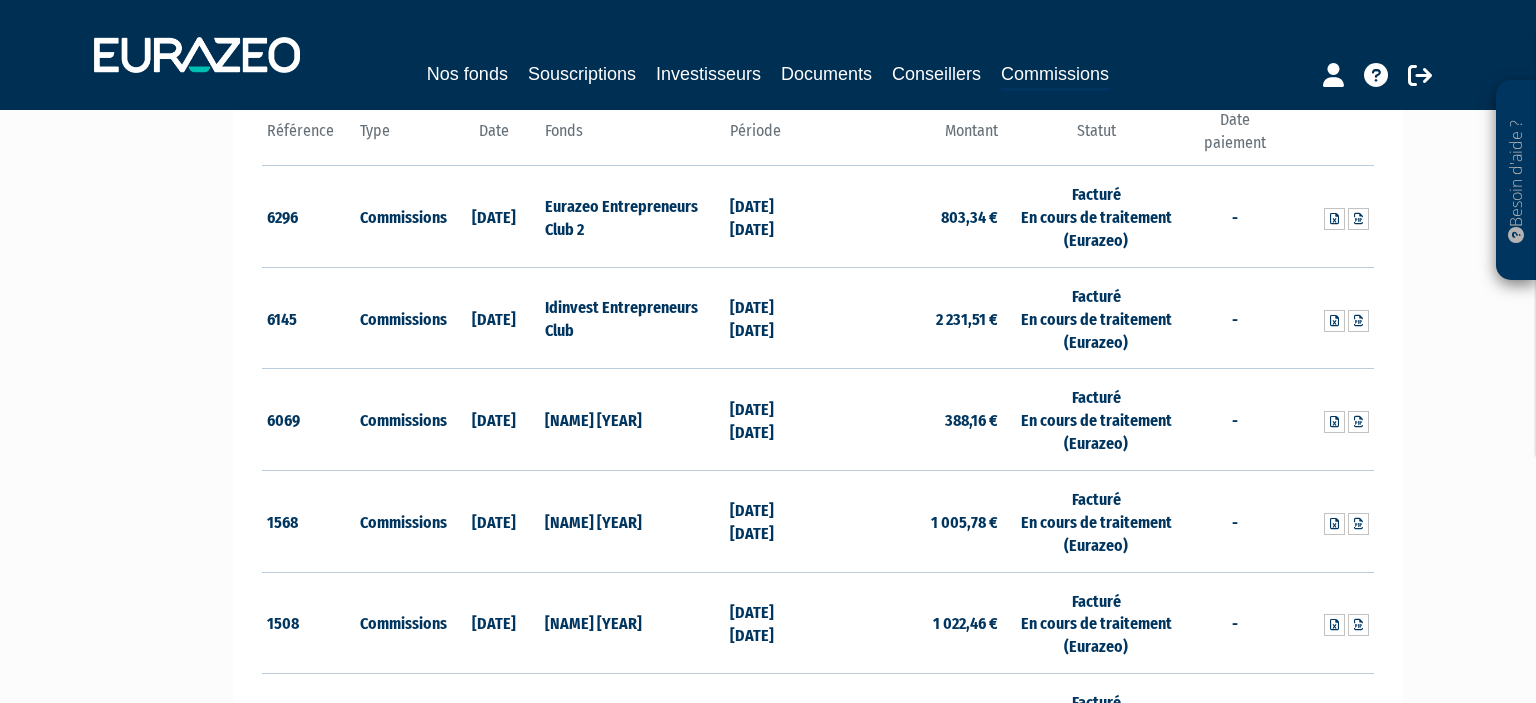 scroll, scrollTop: 0, scrollLeft: 0, axis: both 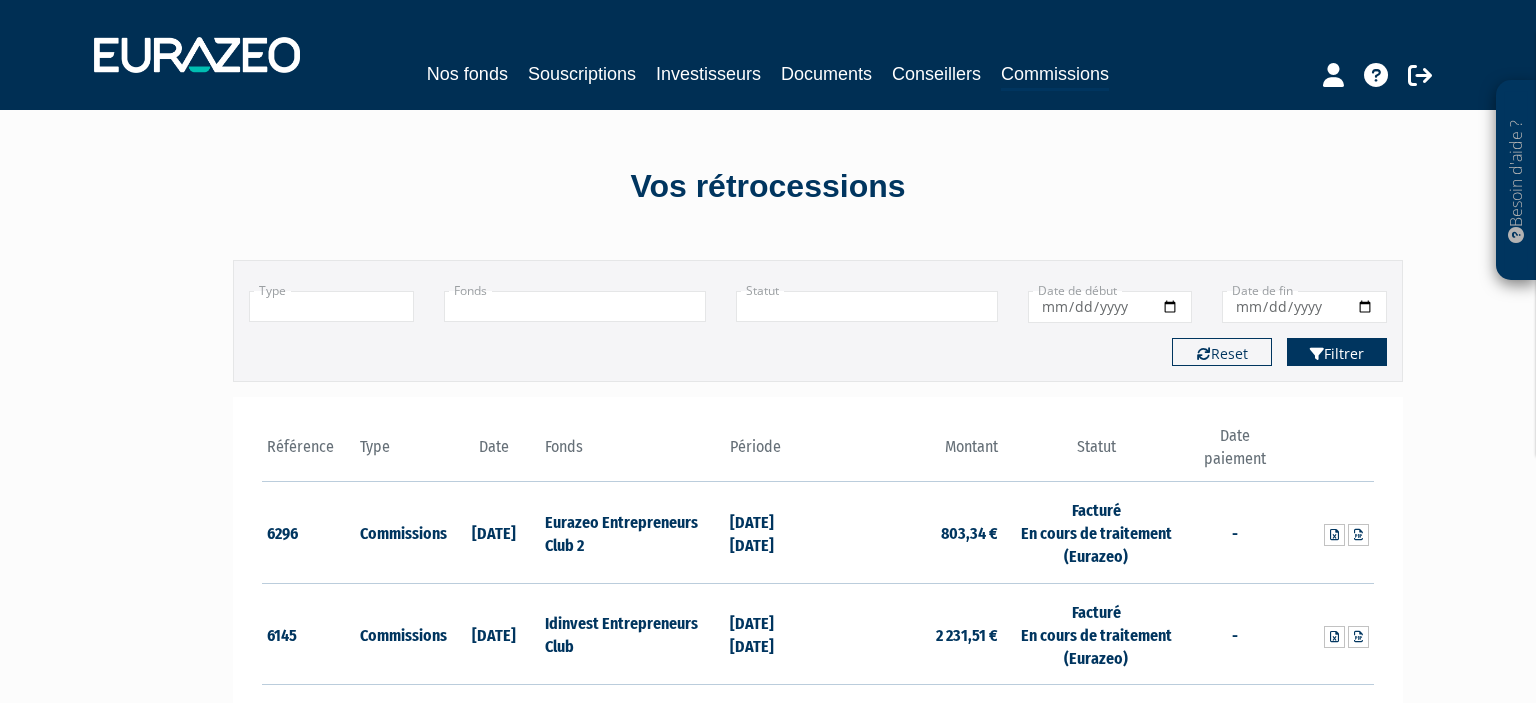 click on "Filtrer" at bounding box center (1337, 352) 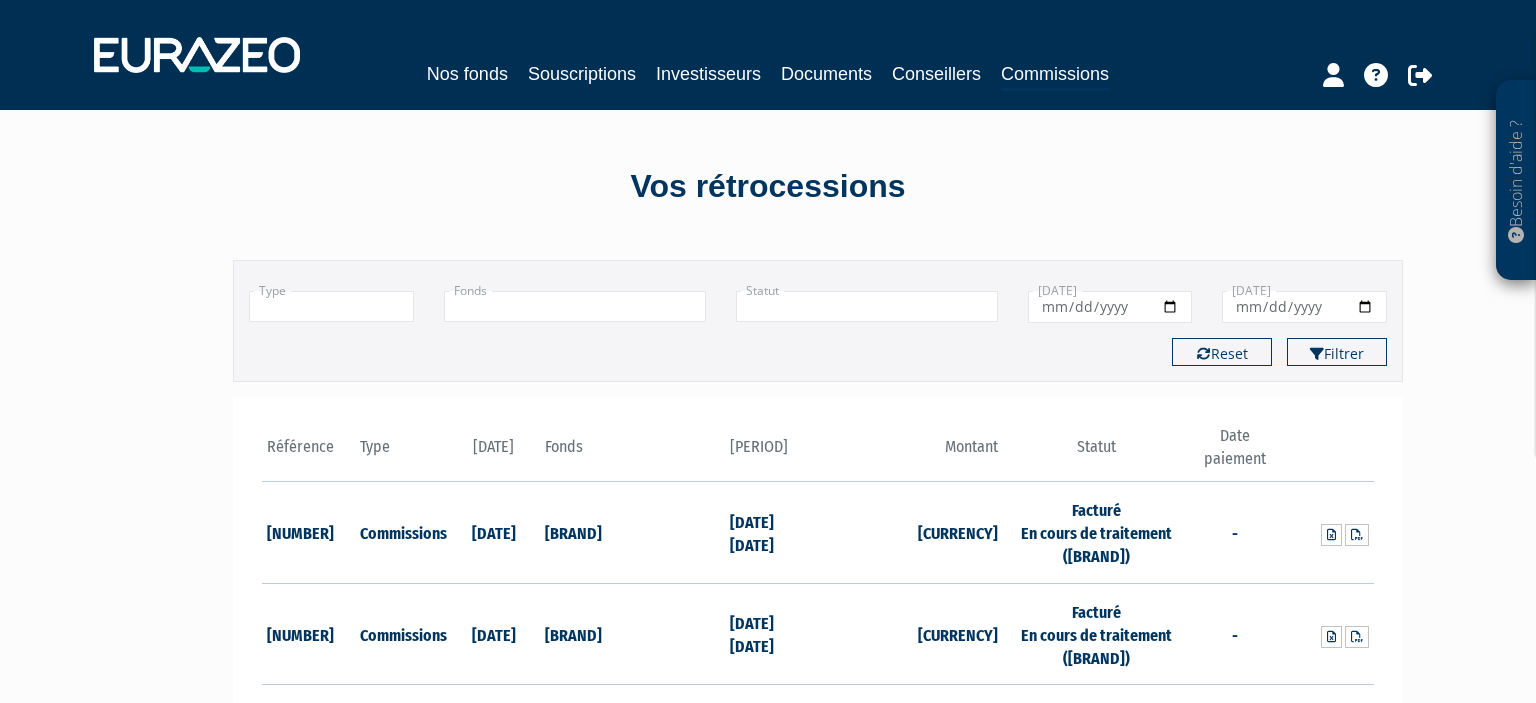 scroll, scrollTop: 0, scrollLeft: 0, axis: both 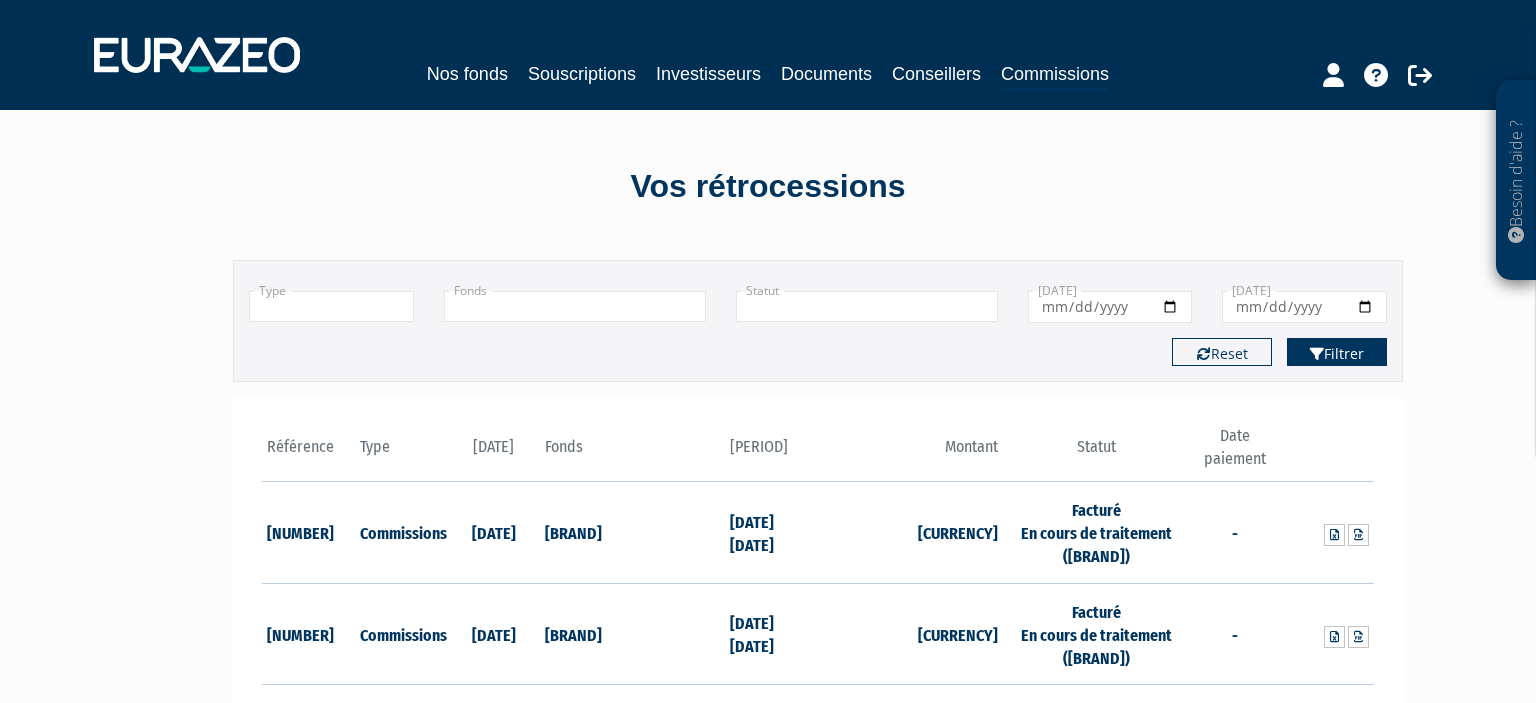 click on "Filtrer" at bounding box center (1337, 352) 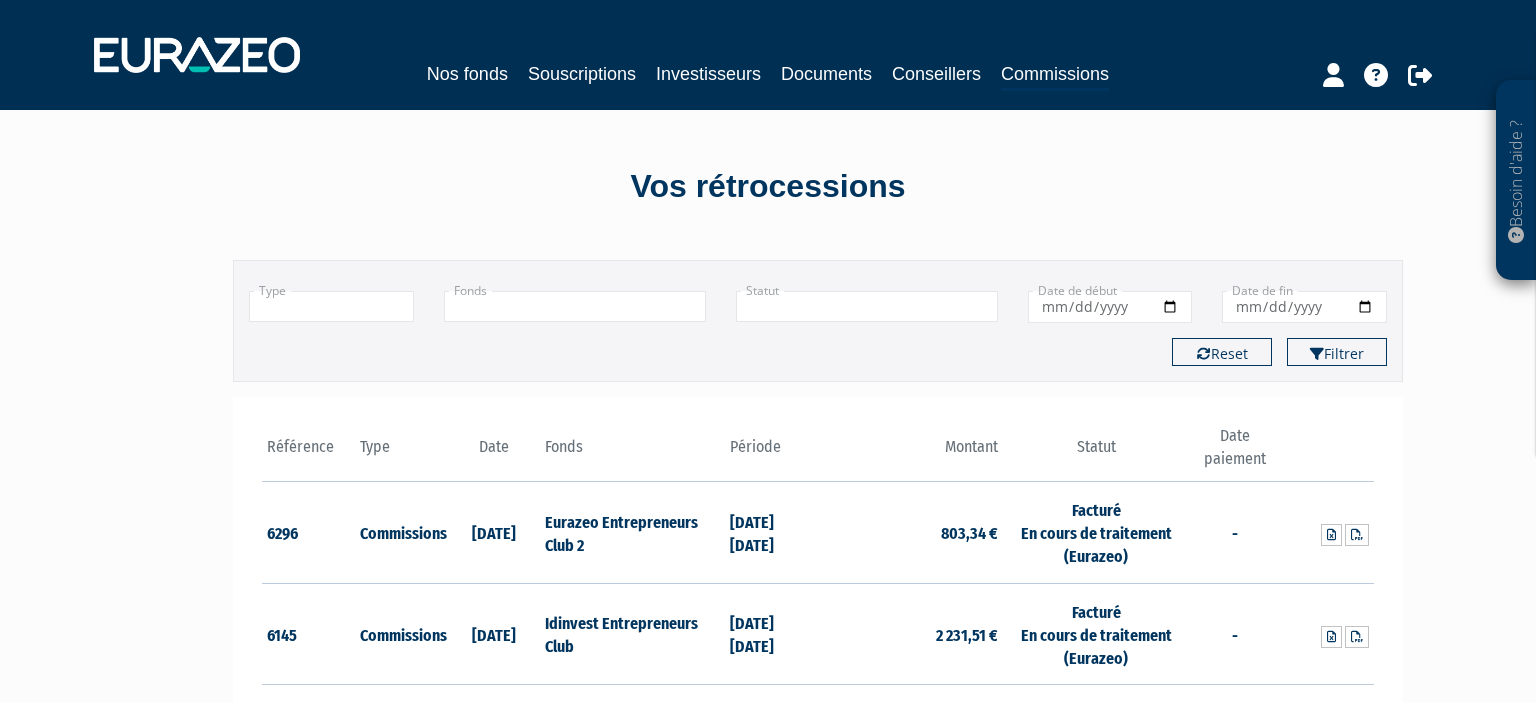 scroll, scrollTop: 0, scrollLeft: 0, axis: both 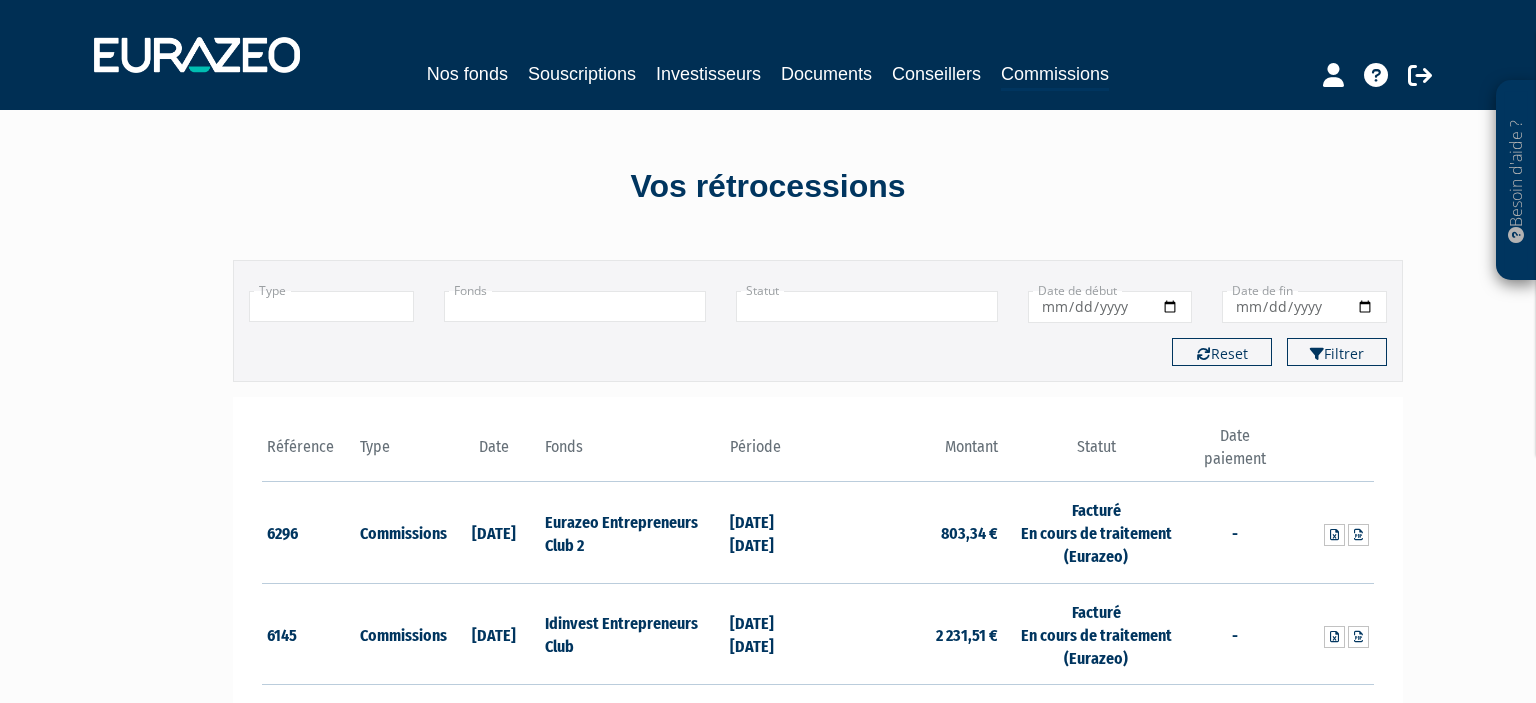 type 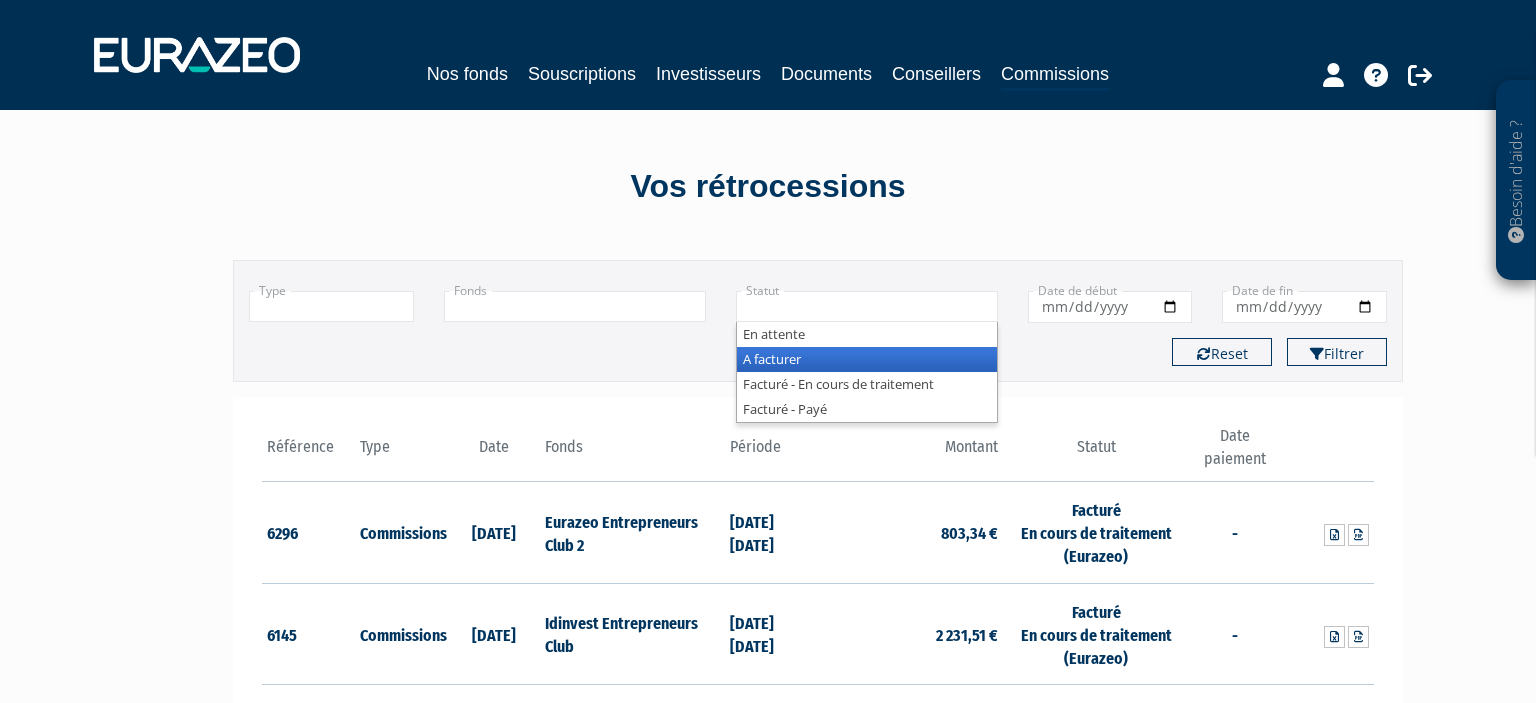 drag, startPoint x: 882, startPoint y: 378, endPoint x: 825, endPoint y: 366, distance: 58.249462 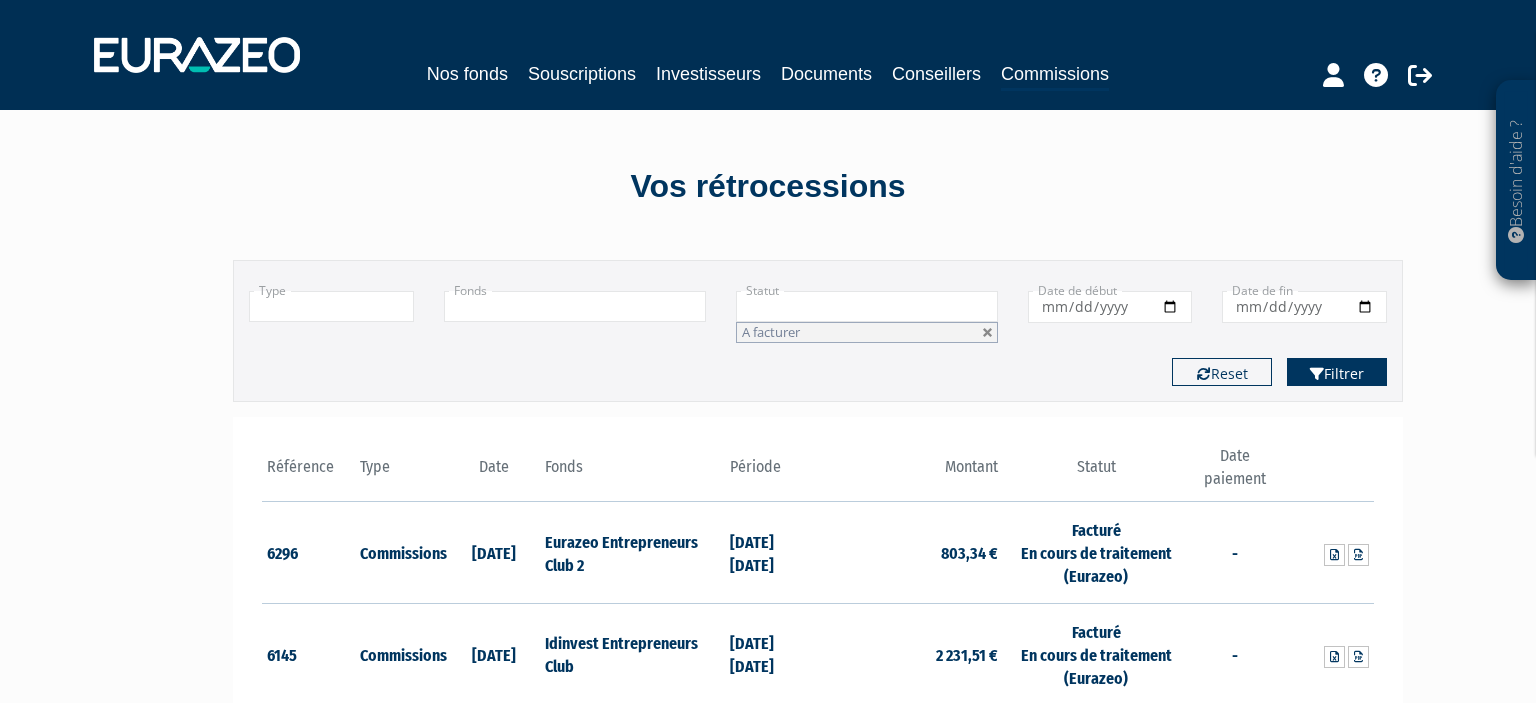 click on "Filtrer" at bounding box center [1337, 372] 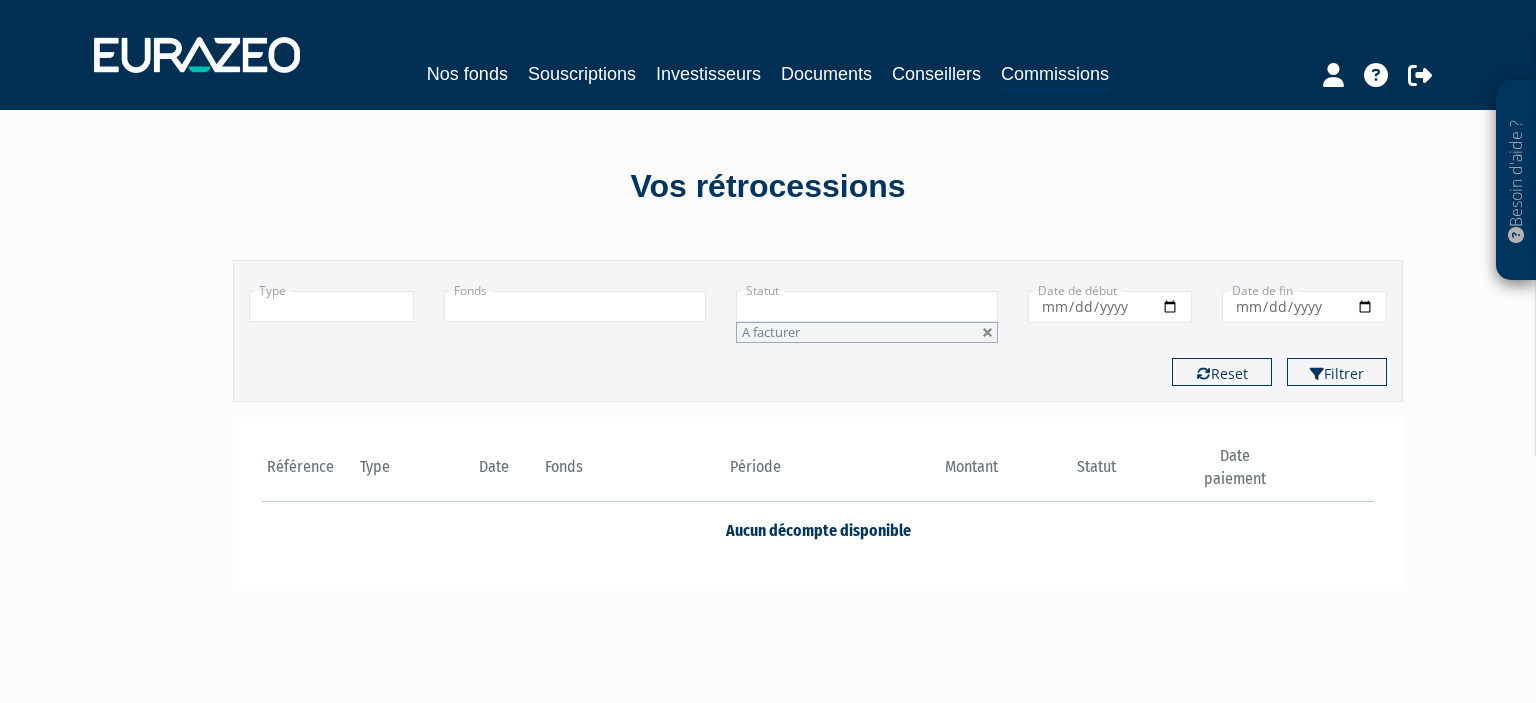 scroll, scrollTop: 0, scrollLeft: 0, axis: both 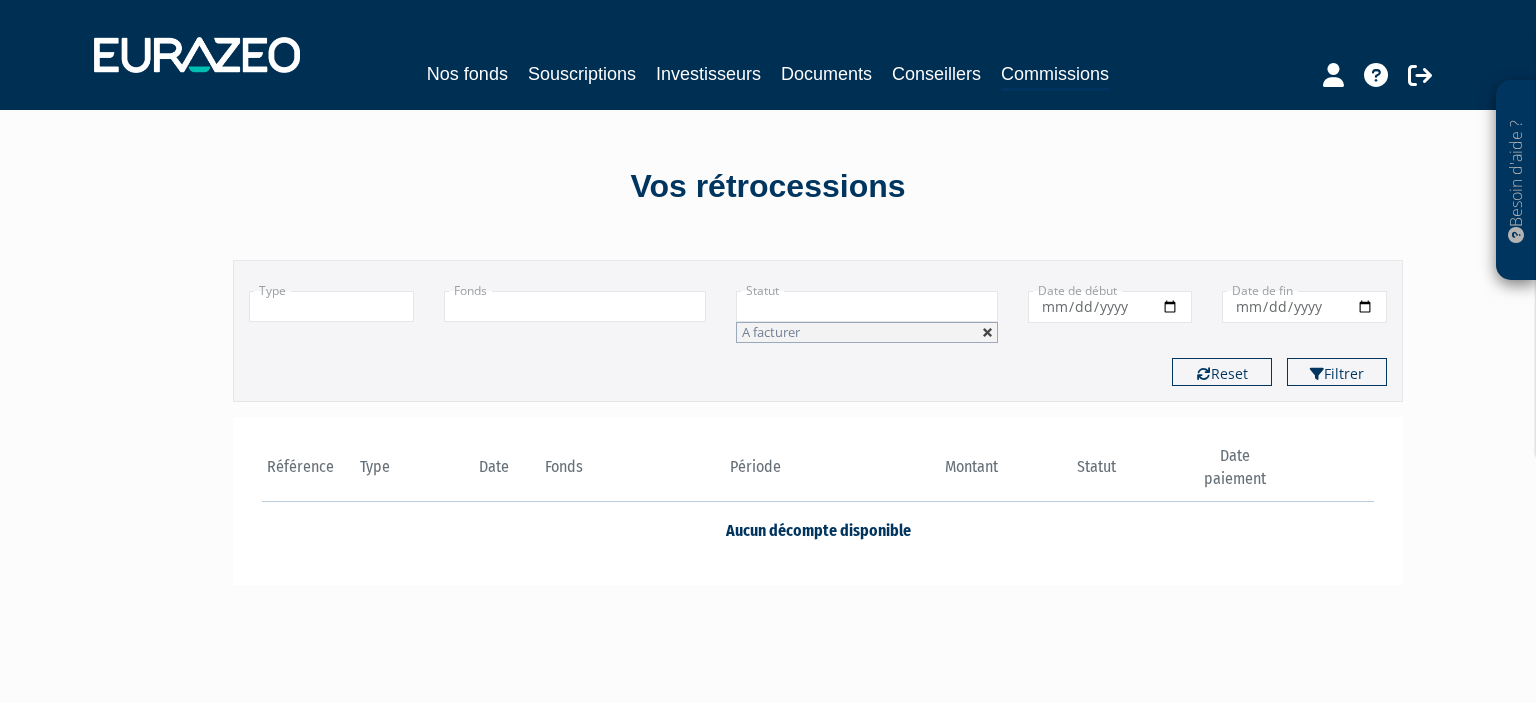 click at bounding box center (988, 333) 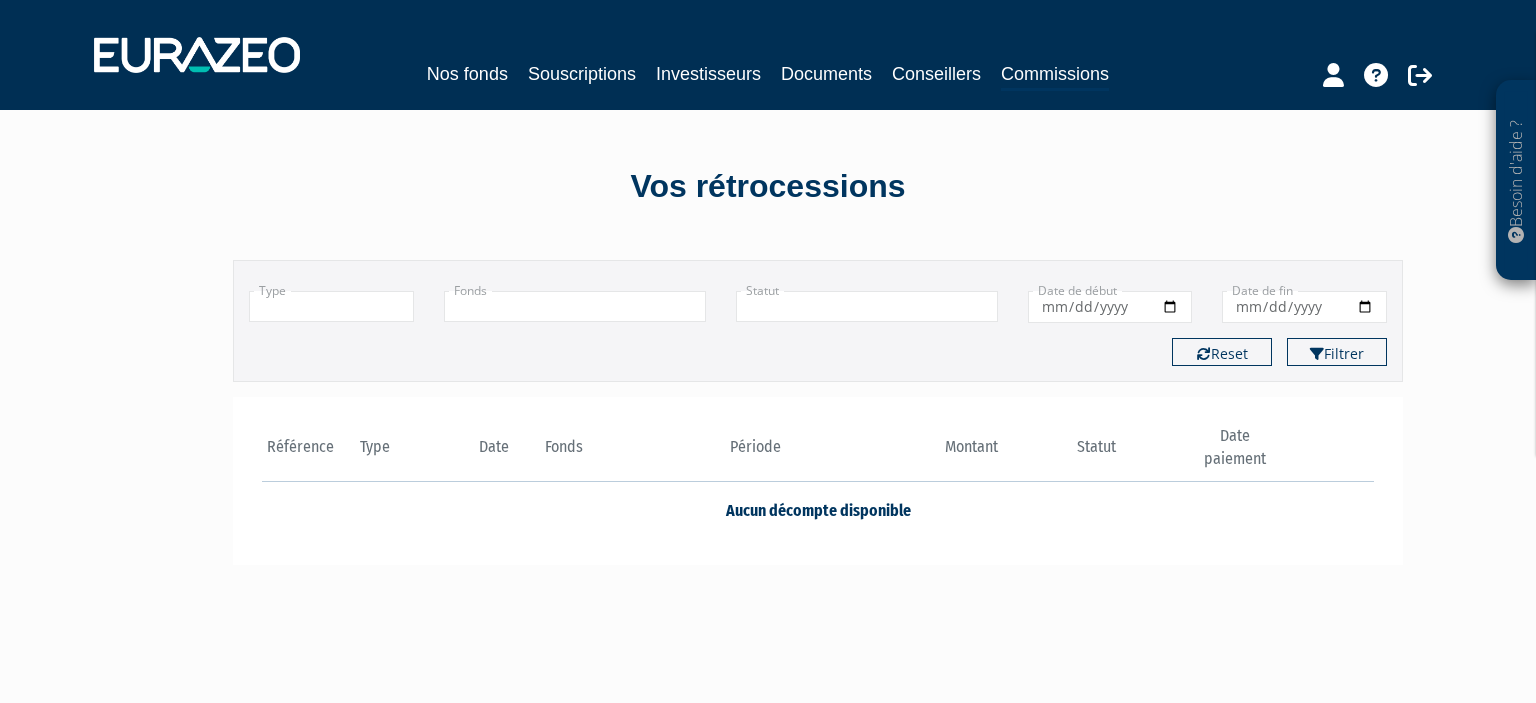 type 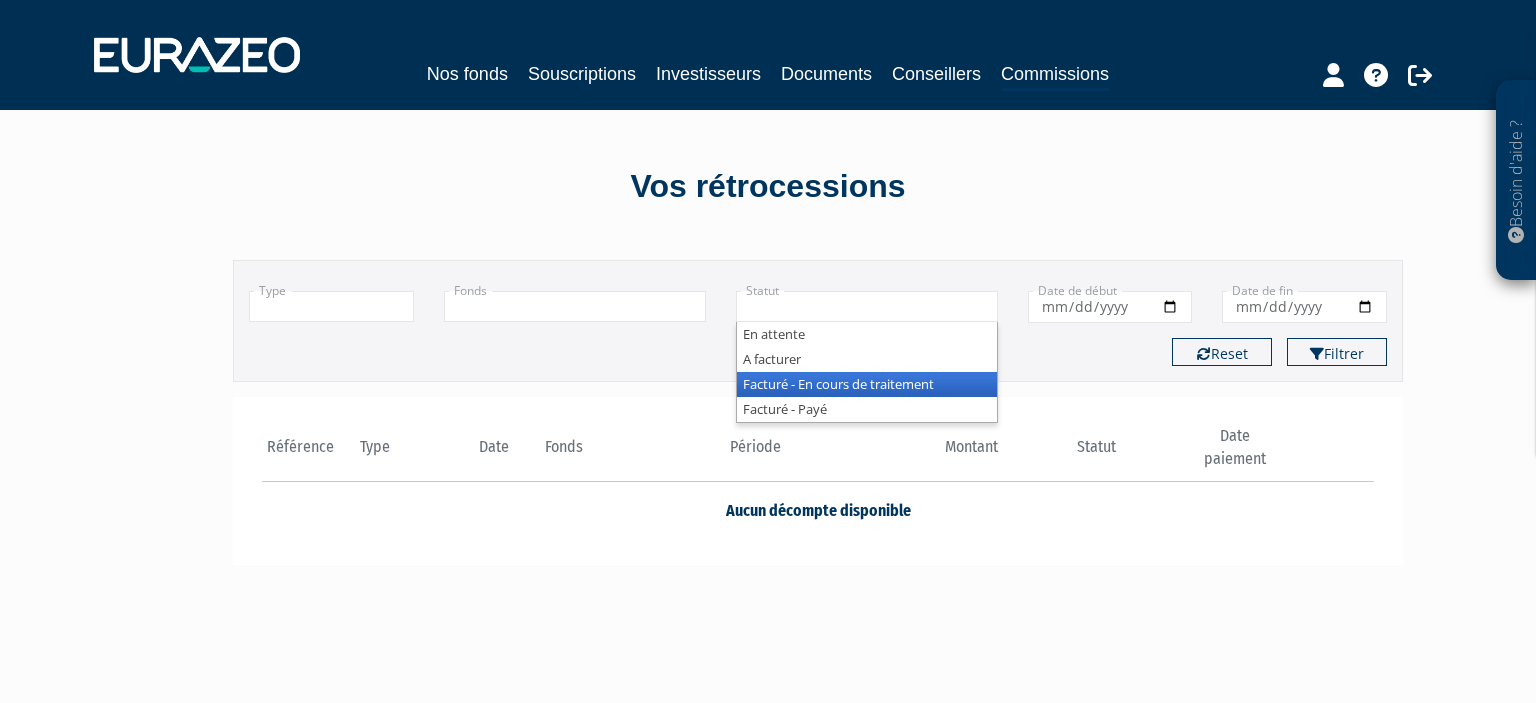 click on "Facturé - En cours de traitement" at bounding box center [867, 384] 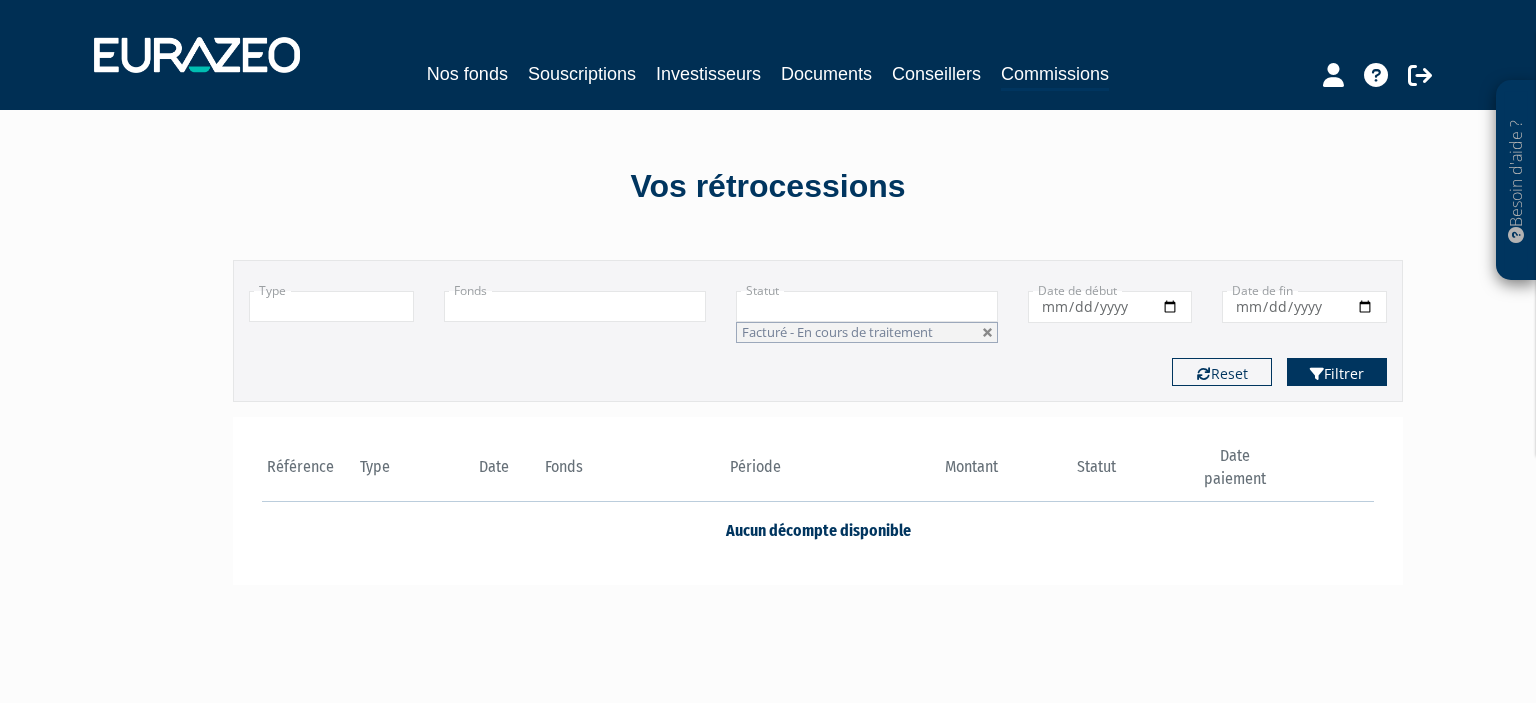 click on "Filtrer" at bounding box center (1337, 372) 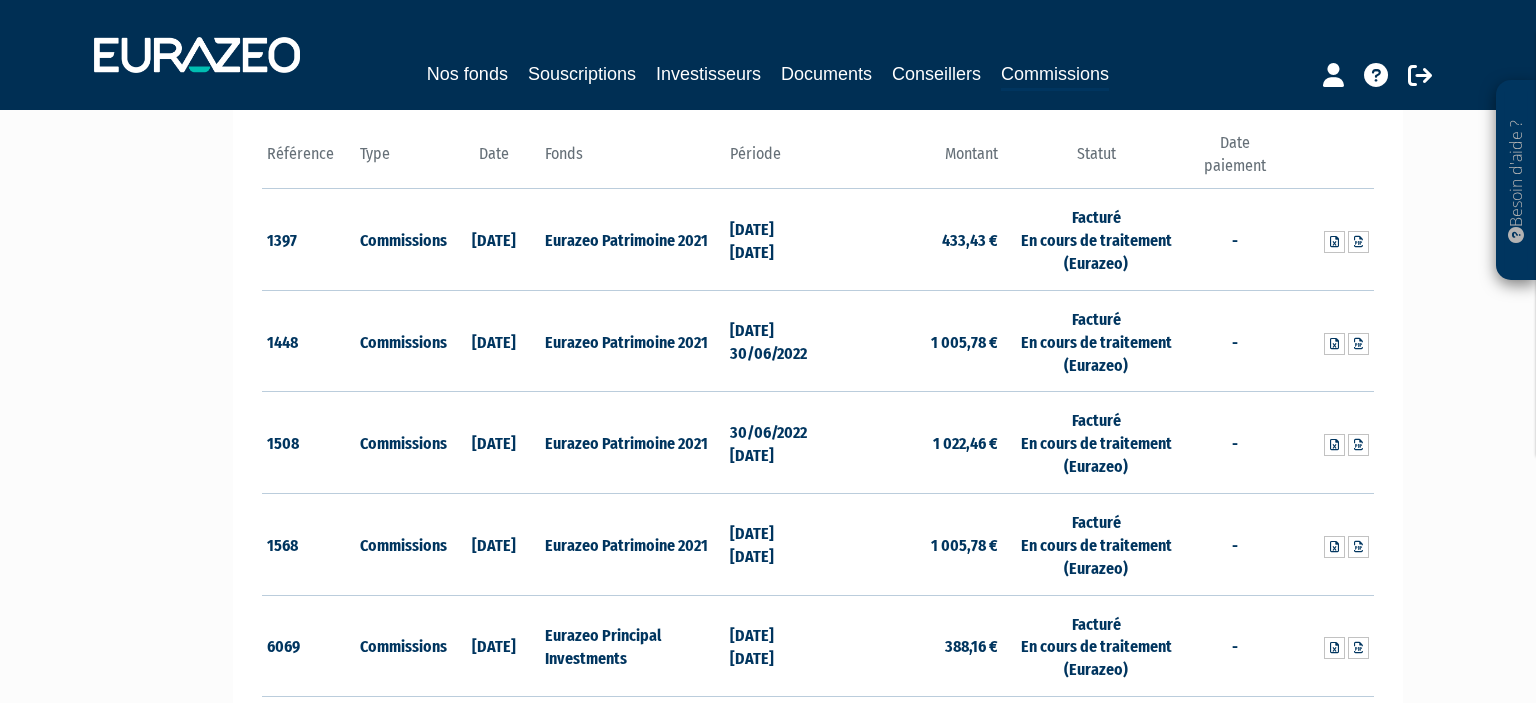 scroll, scrollTop: 316, scrollLeft: 0, axis: vertical 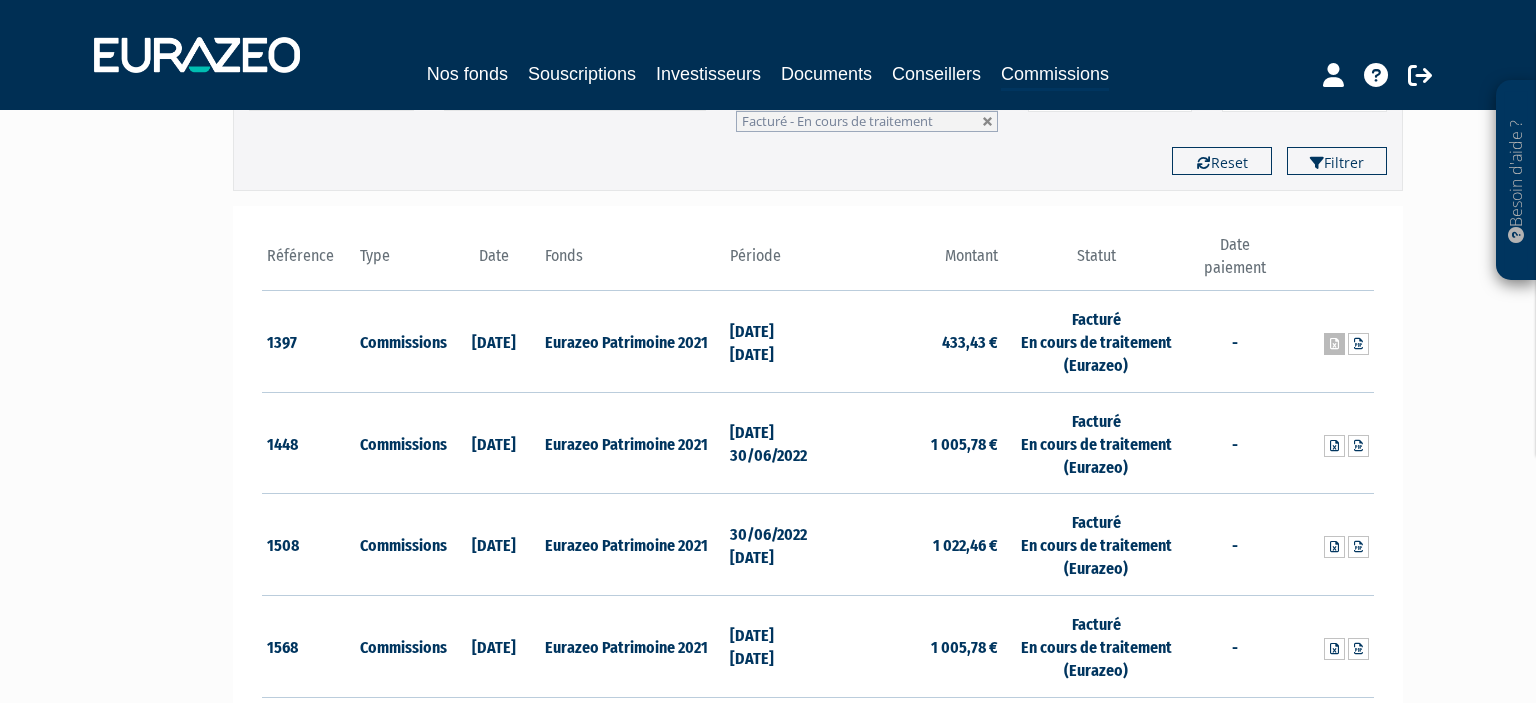 click at bounding box center [1334, 344] 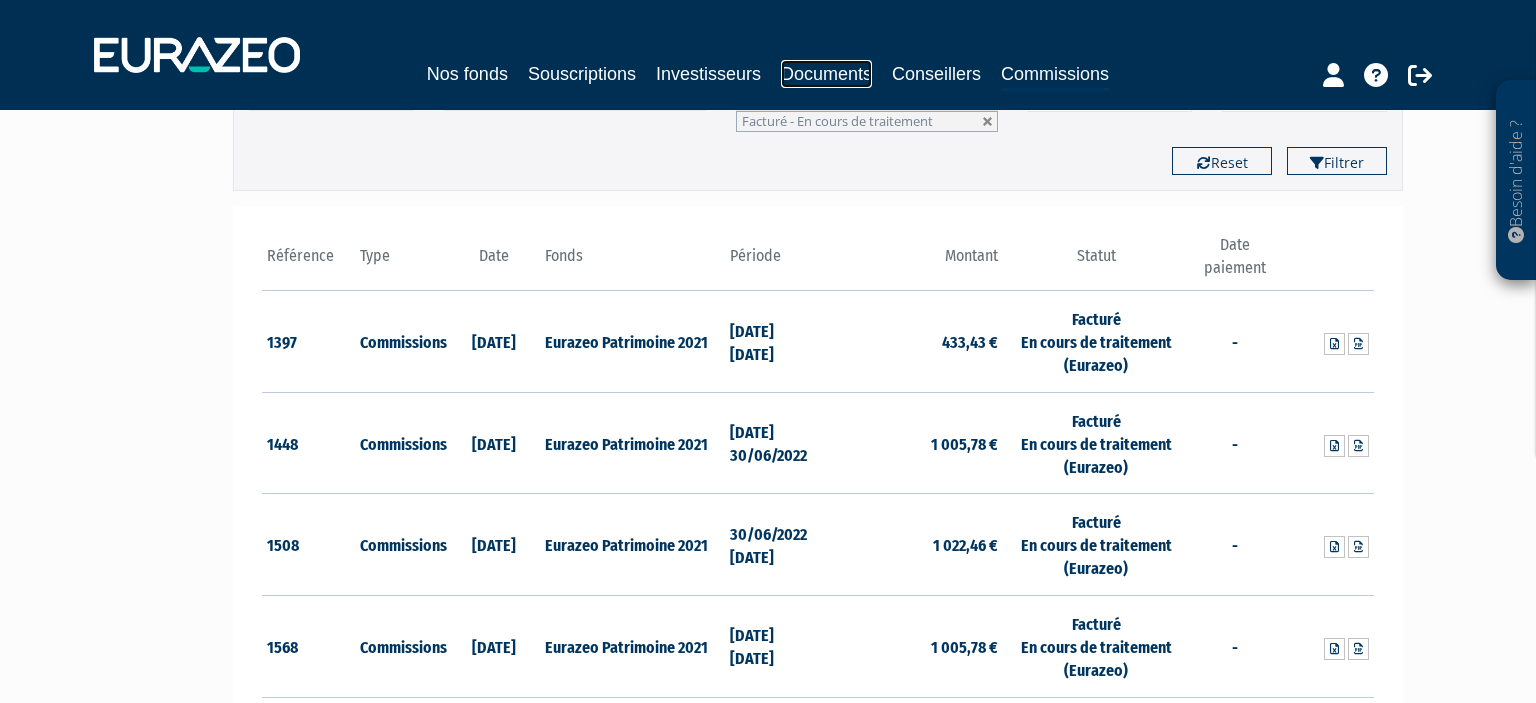 click on "Documents" at bounding box center [826, 74] 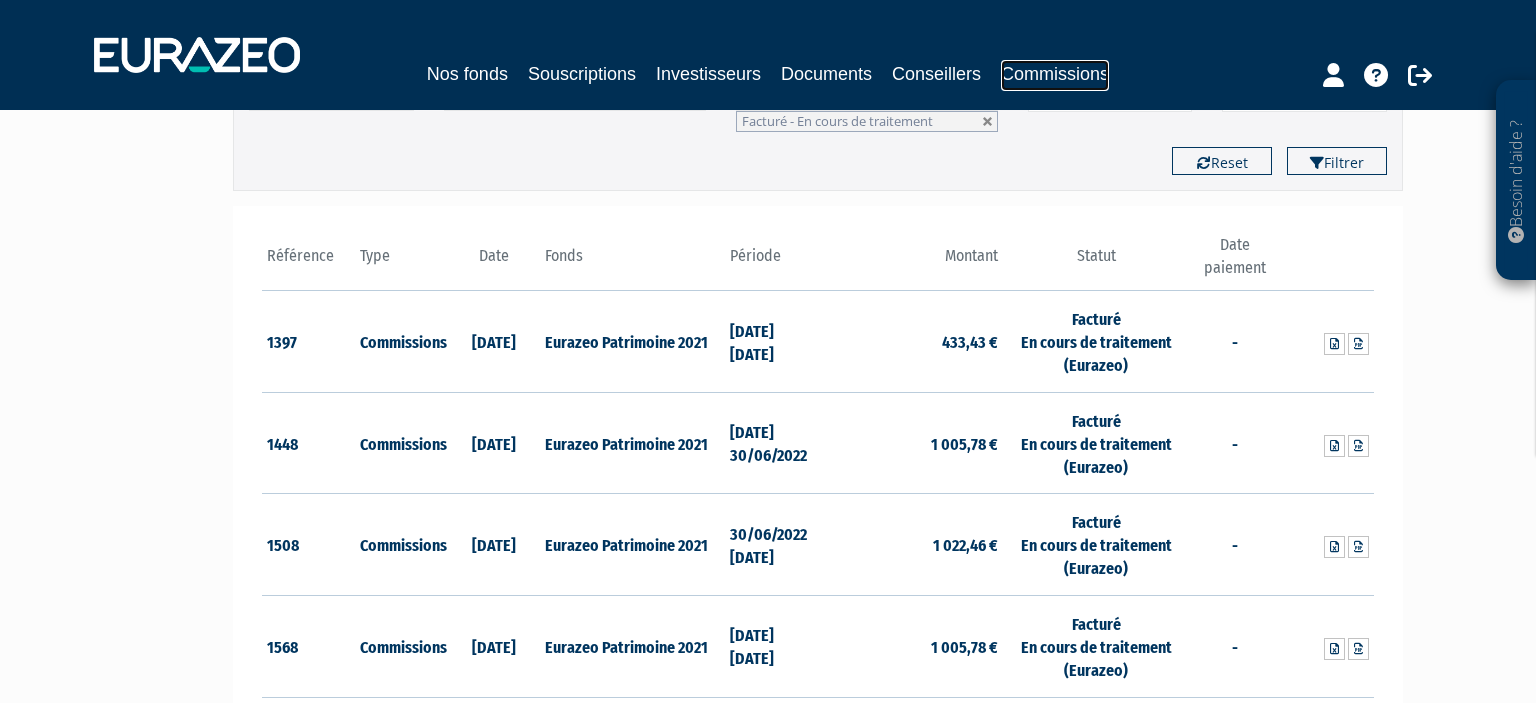click on "Commissions" at bounding box center [1055, 75] 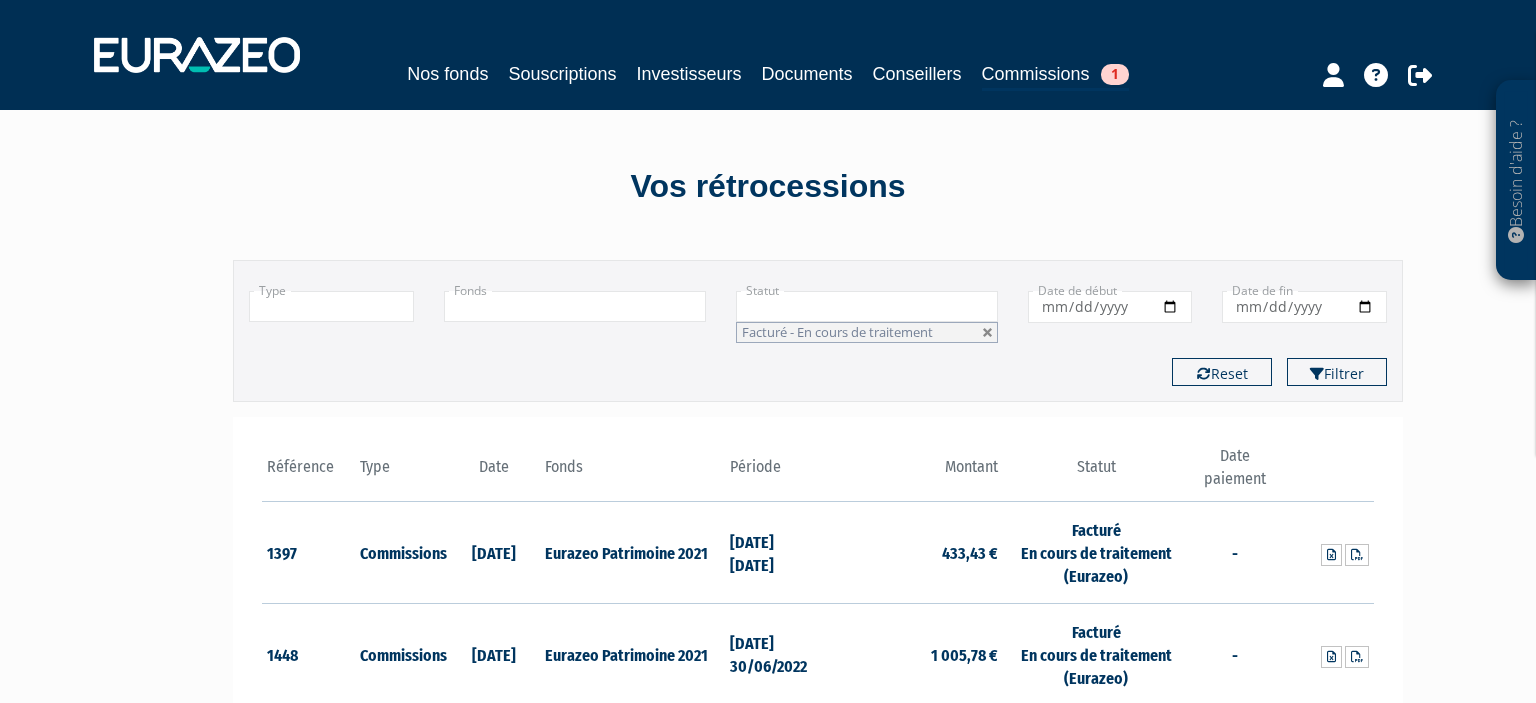 scroll, scrollTop: 0, scrollLeft: 0, axis: both 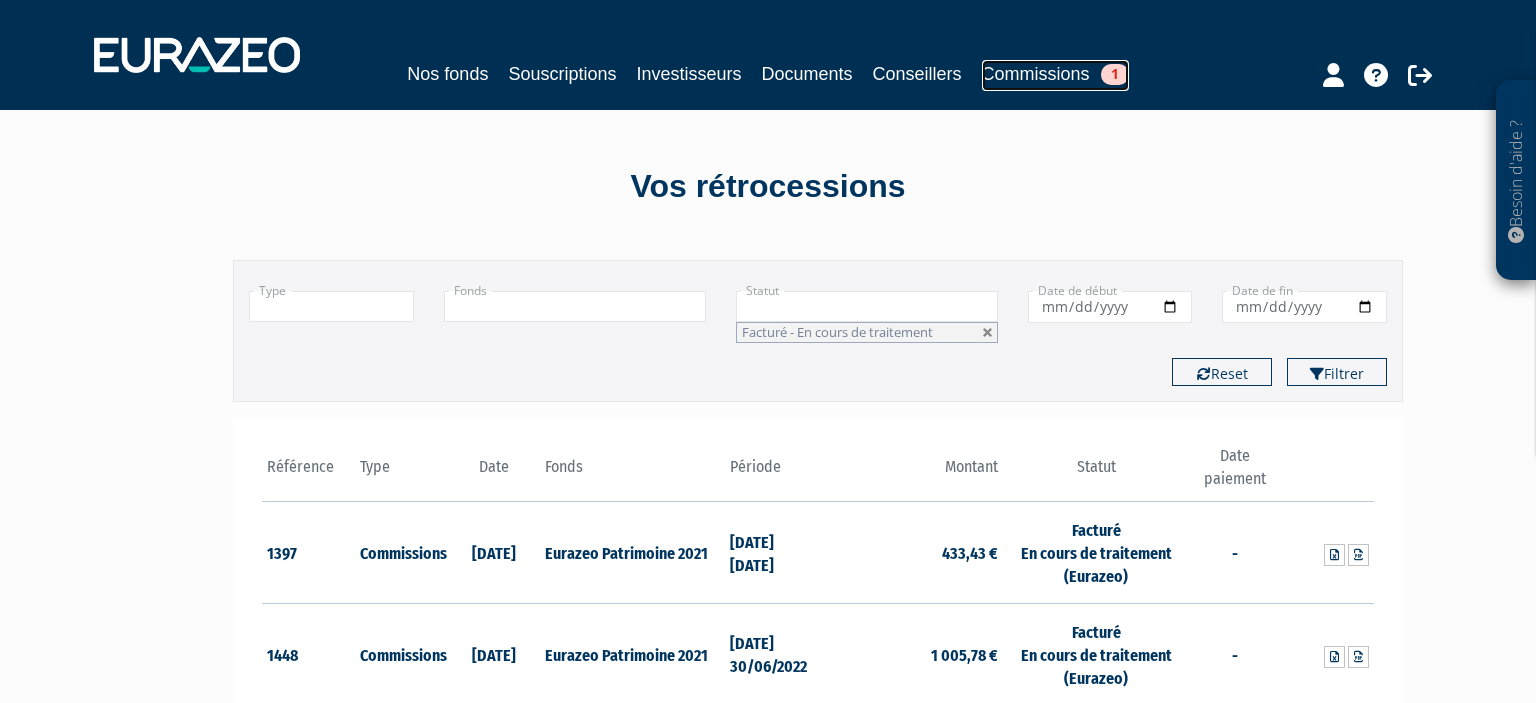 click on "1" at bounding box center (1115, 74) 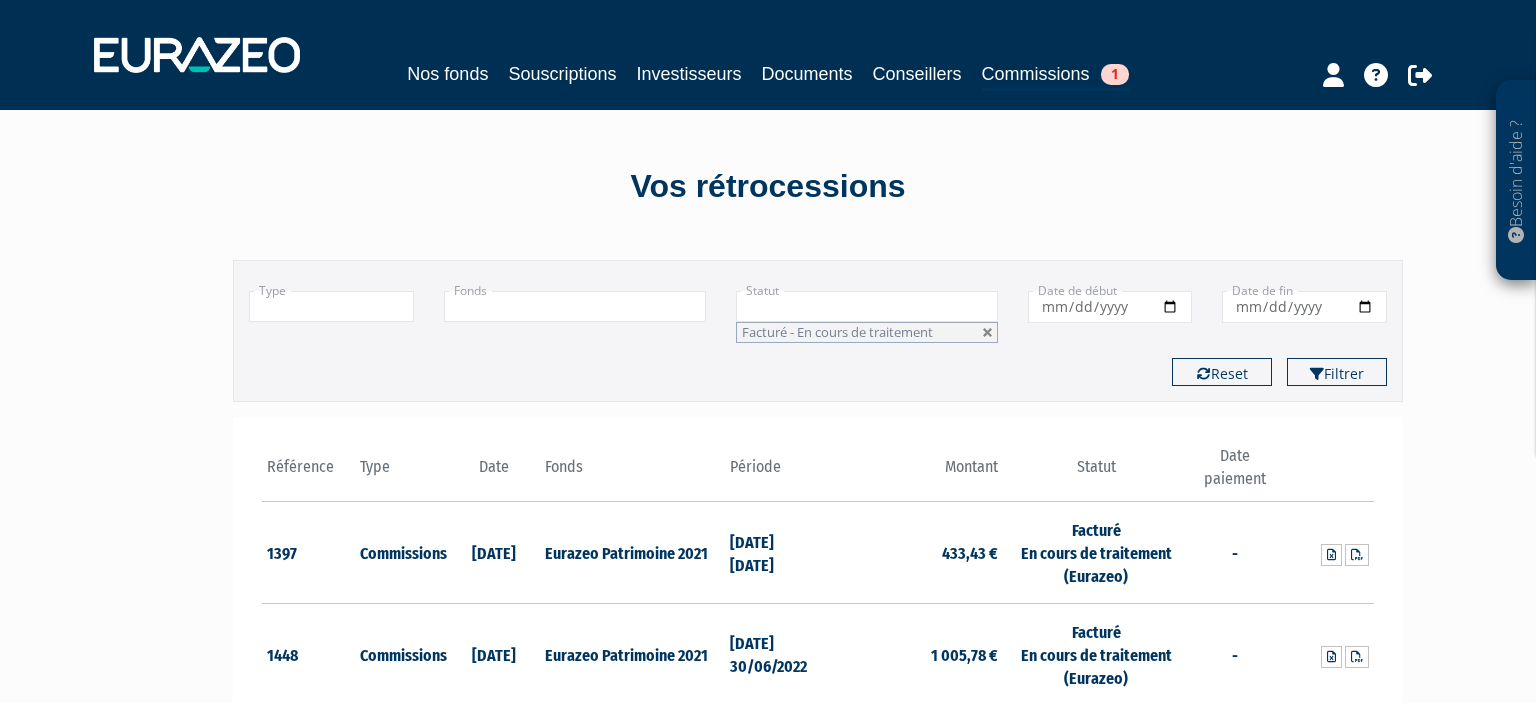 scroll, scrollTop: 0, scrollLeft: 0, axis: both 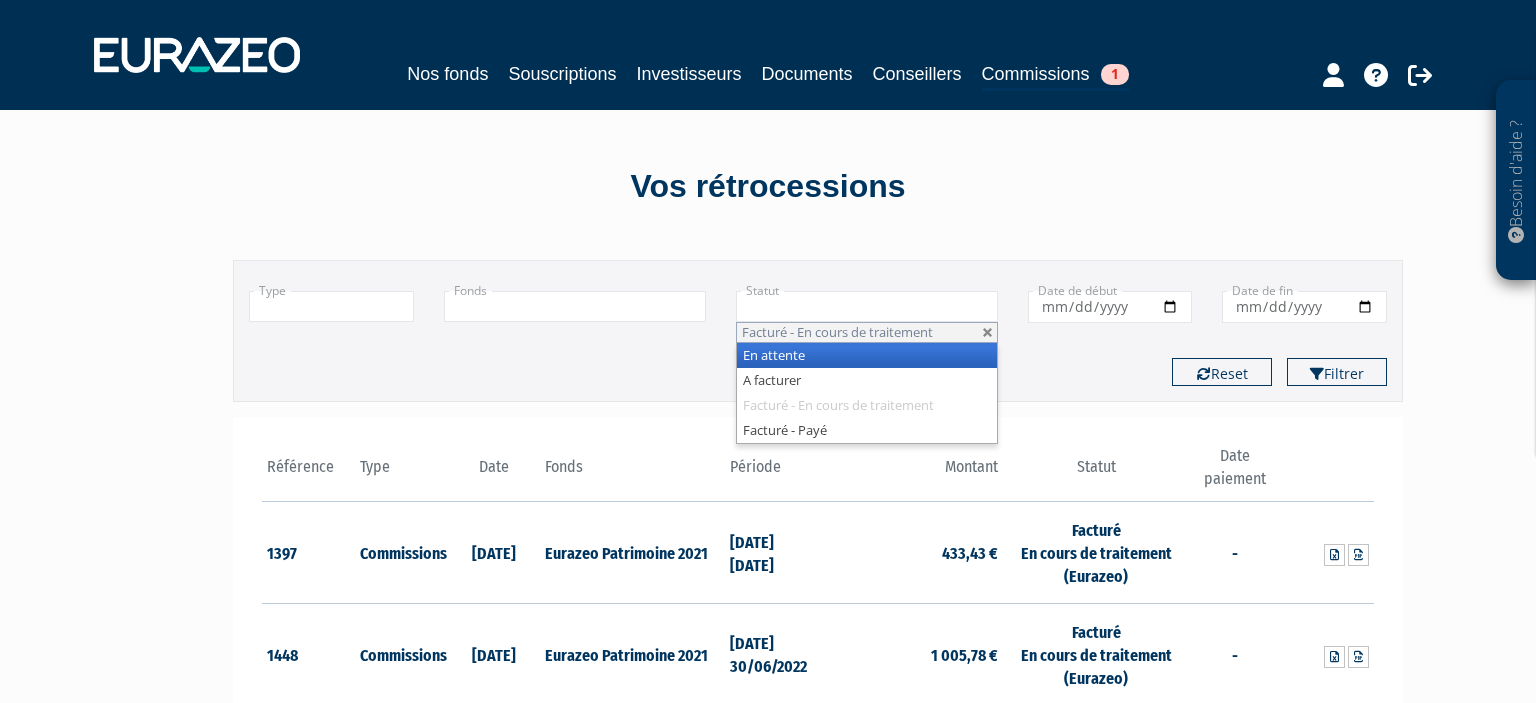 click on "Facturé - En cours de traitement" at bounding box center [867, 332] 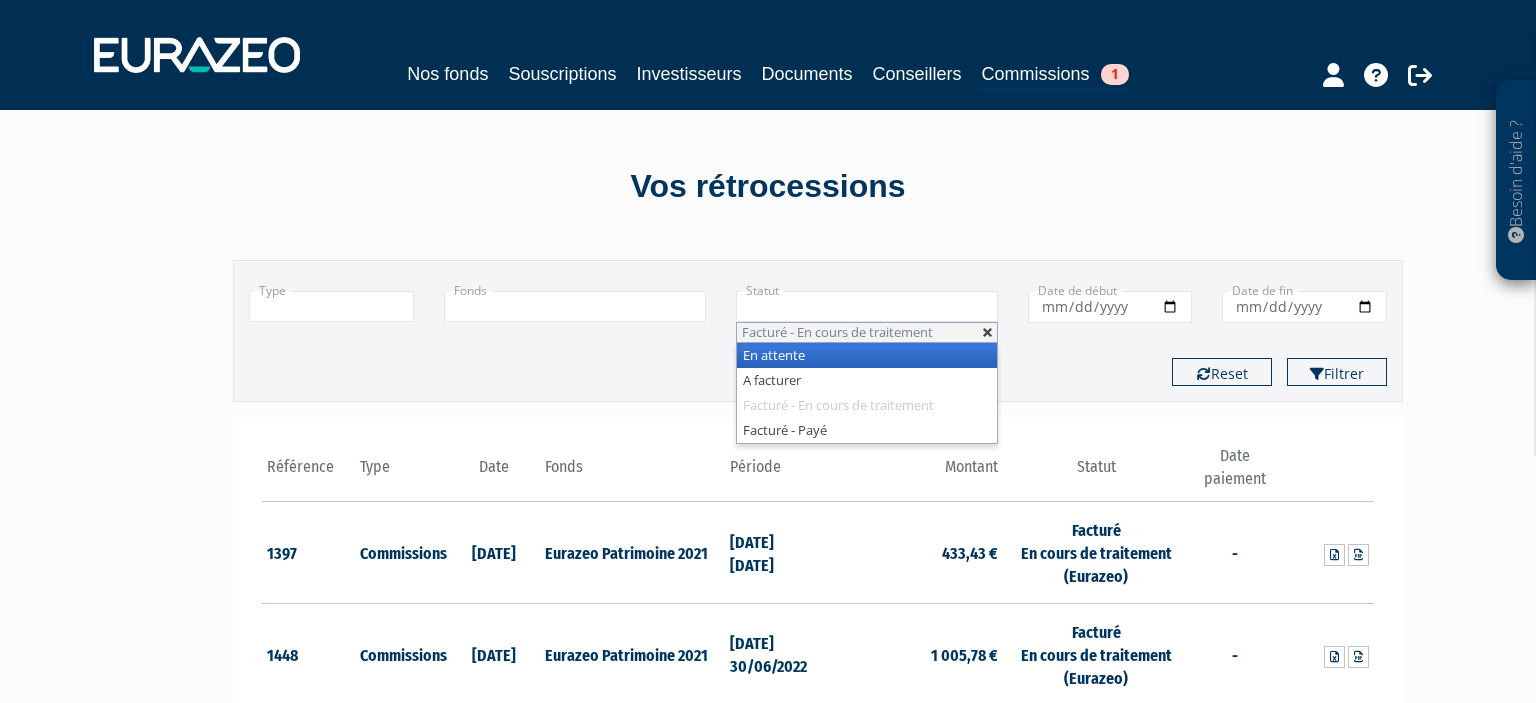 click at bounding box center (988, 333) 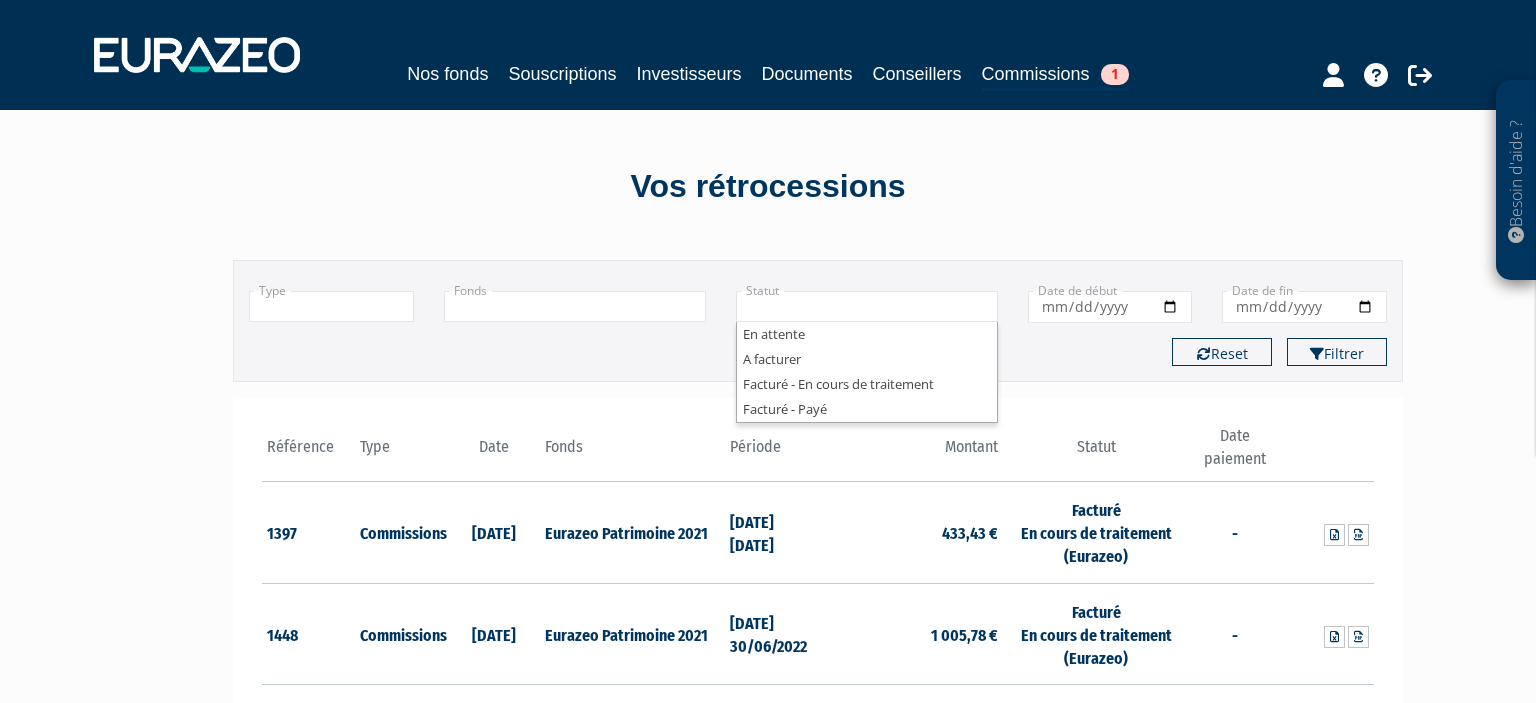 type on "+" 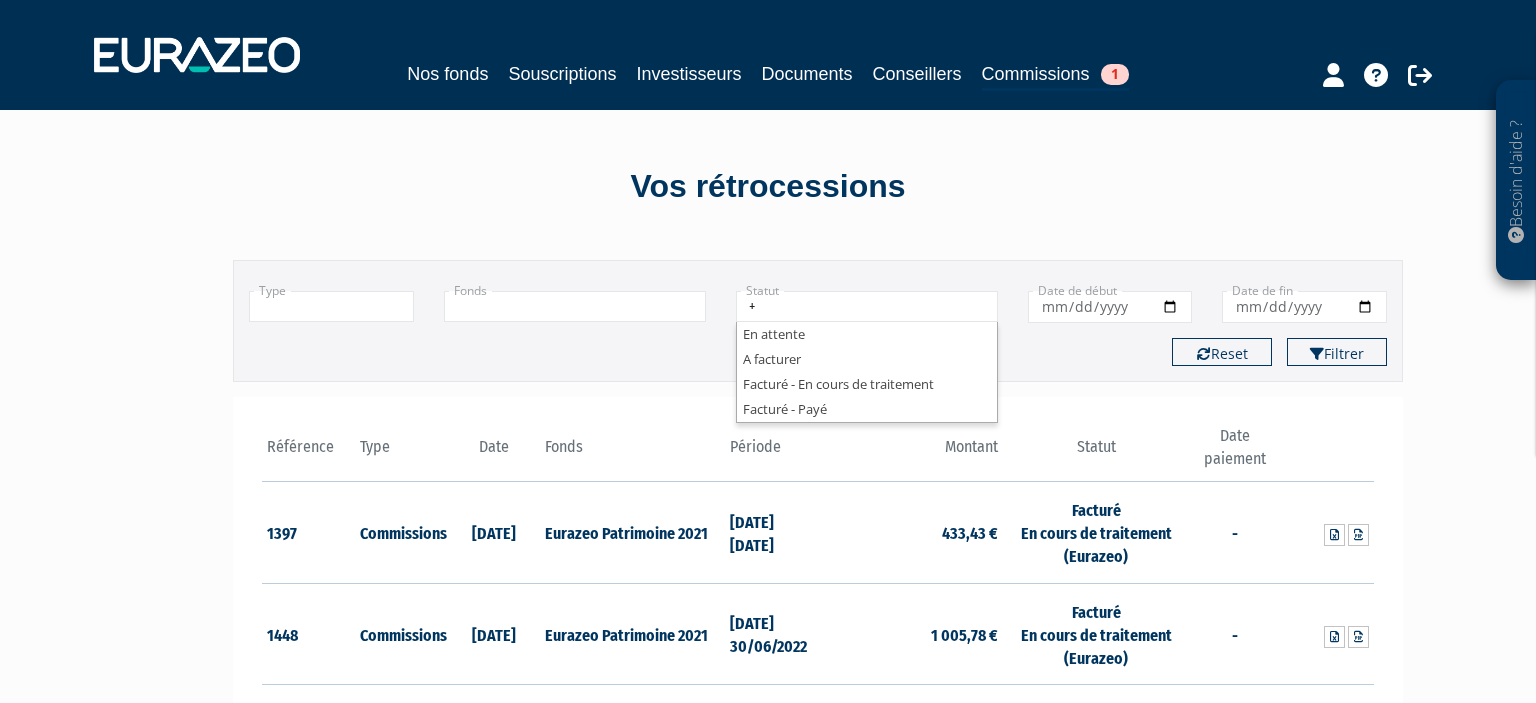 click on "Vos rétrocessions
Filtrer
Type
Droits d'entrée
Commissions
+
Idinvest Entrepreneurs Club" at bounding box center [768, 661] 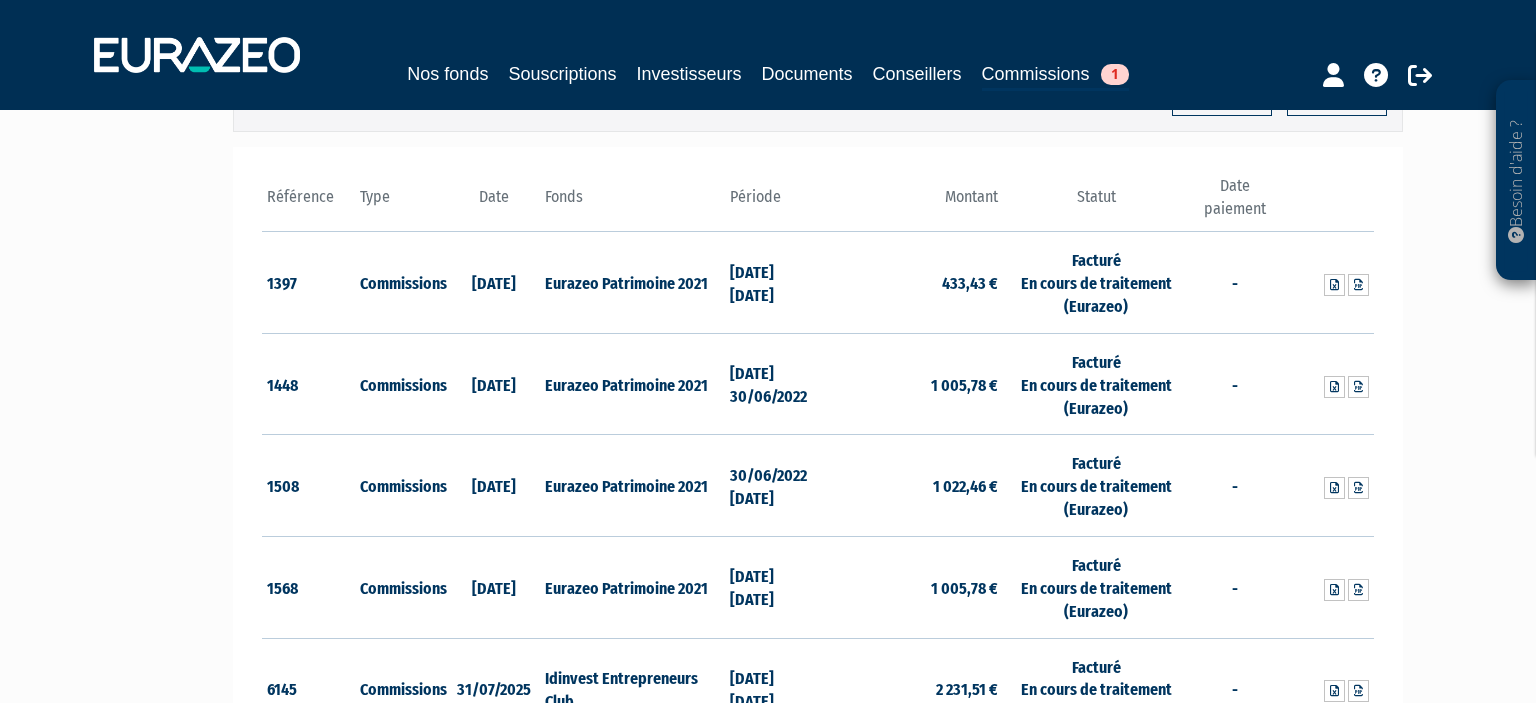 scroll, scrollTop: 0, scrollLeft: 0, axis: both 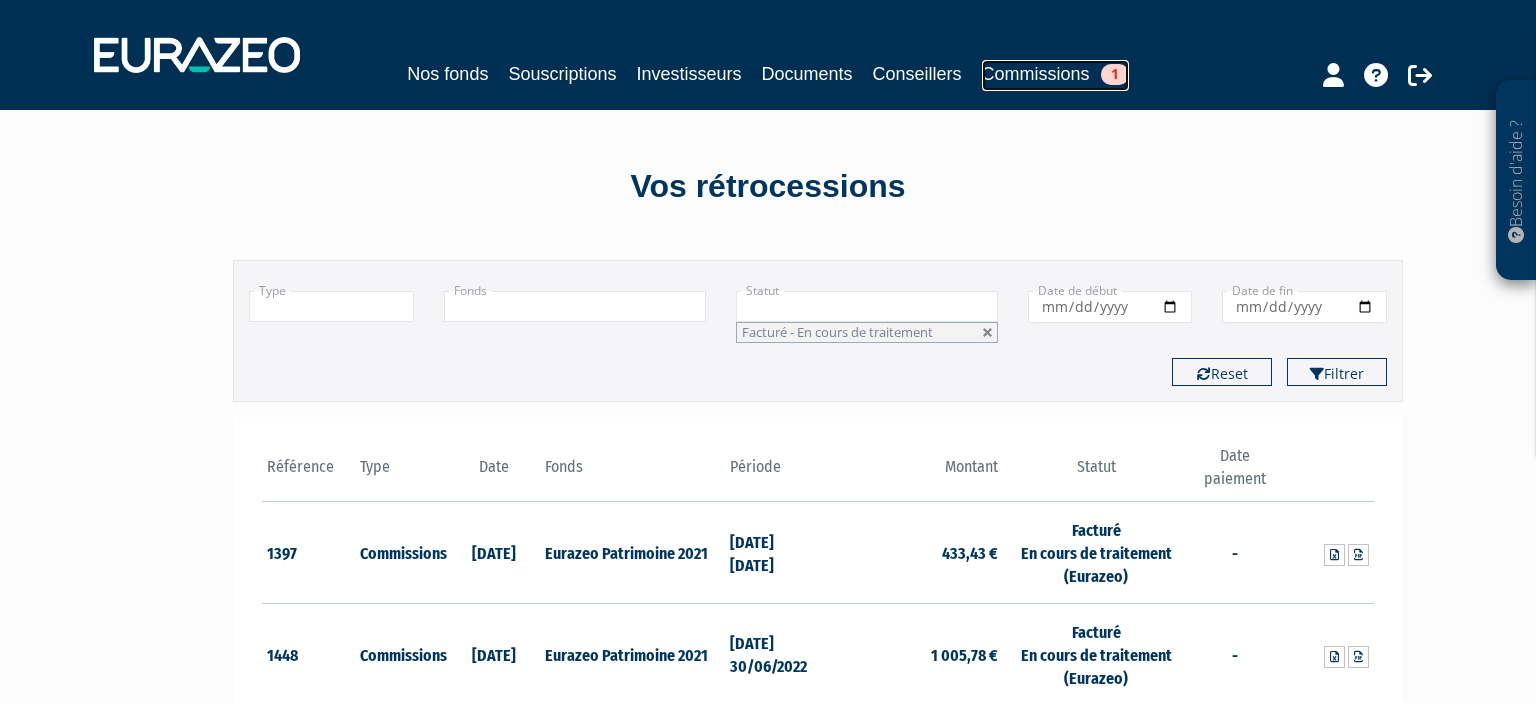 click on "1" at bounding box center [1115, 74] 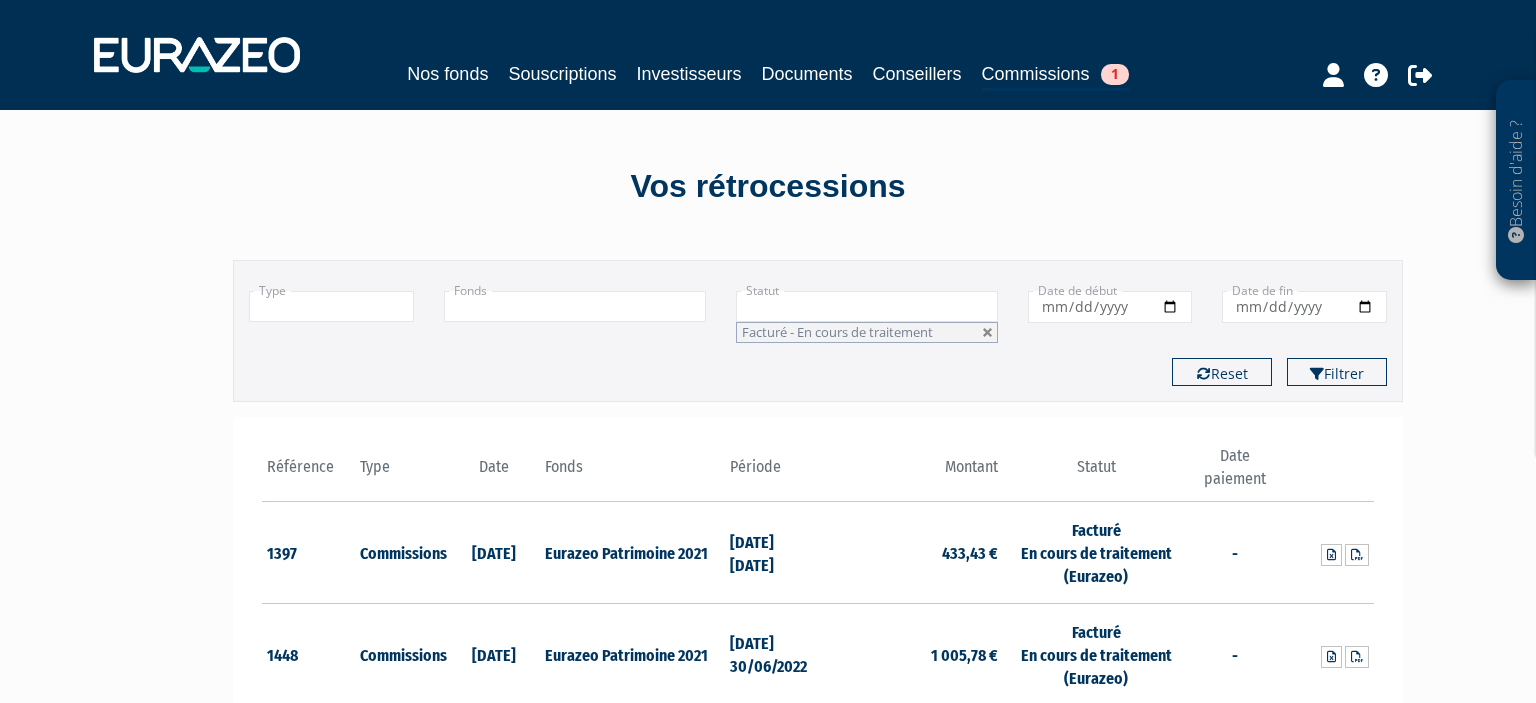 scroll, scrollTop: 0, scrollLeft: 0, axis: both 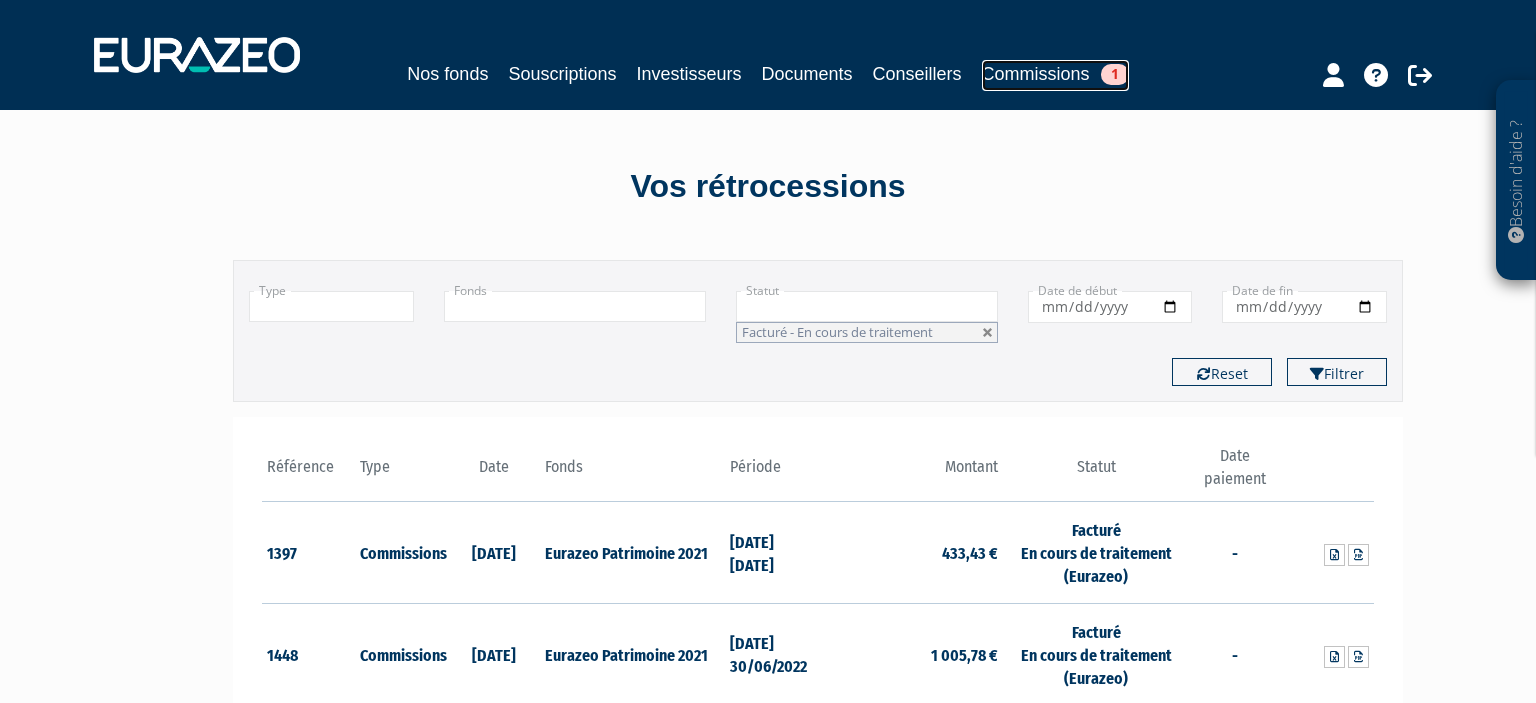 click on "1" at bounding box center [1115, 74] 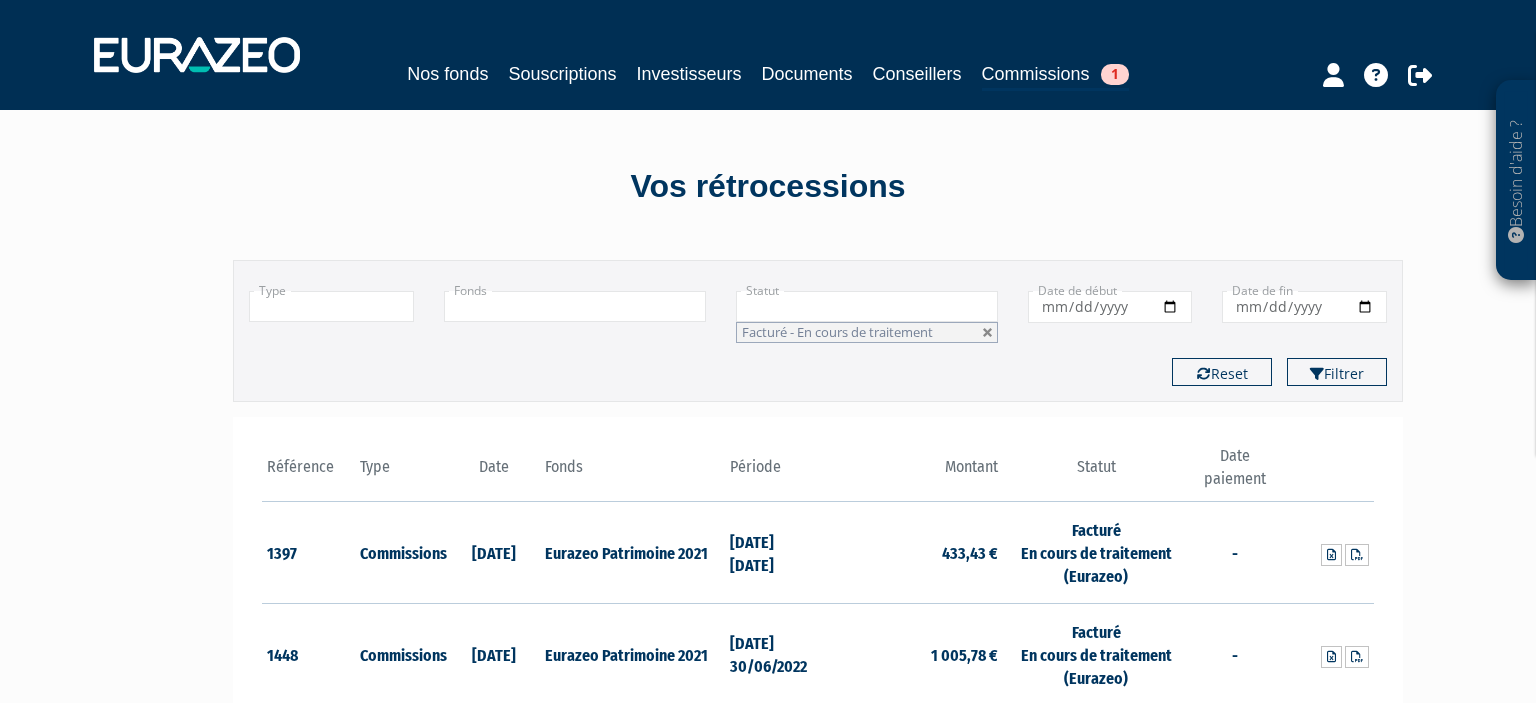 click on "1" at bounding box center [1115, 74] 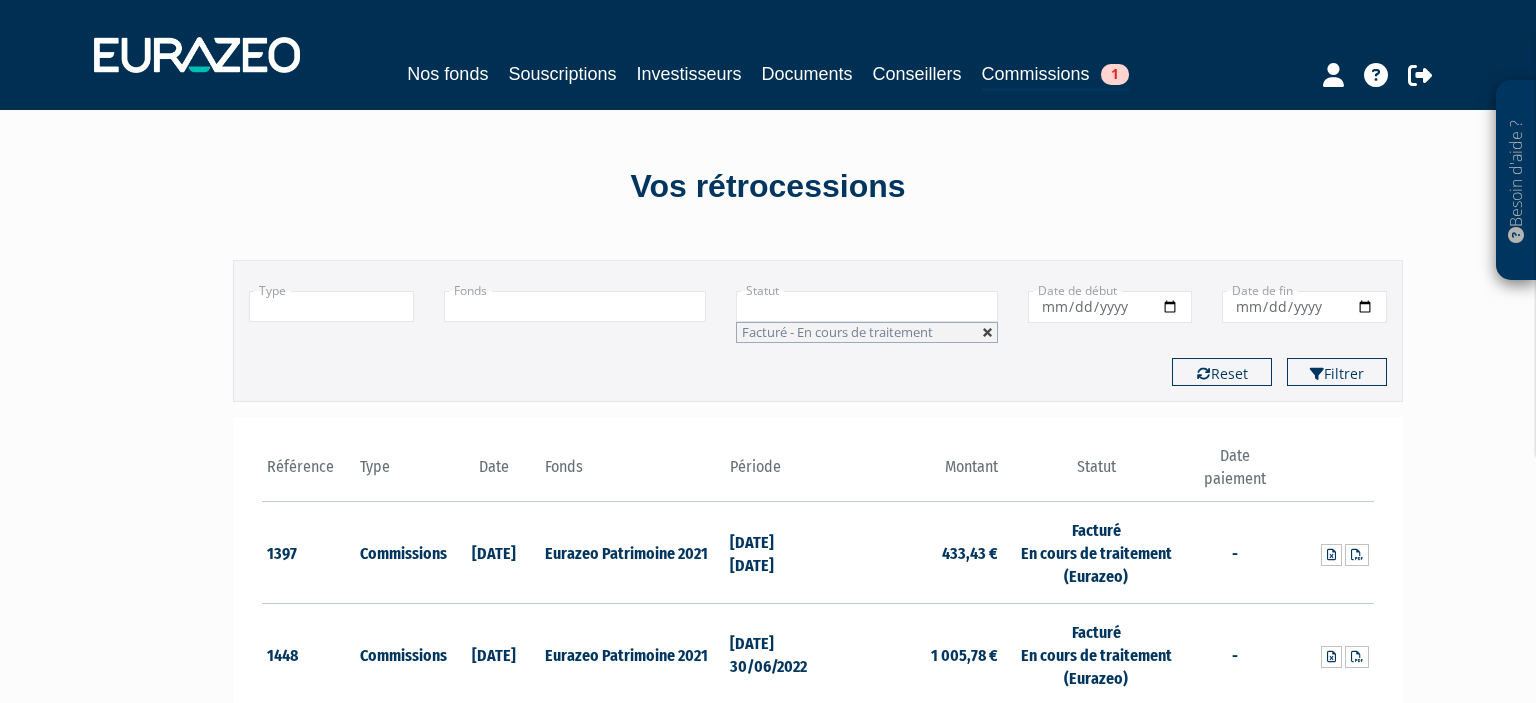 click at bounding box center [988, 333] 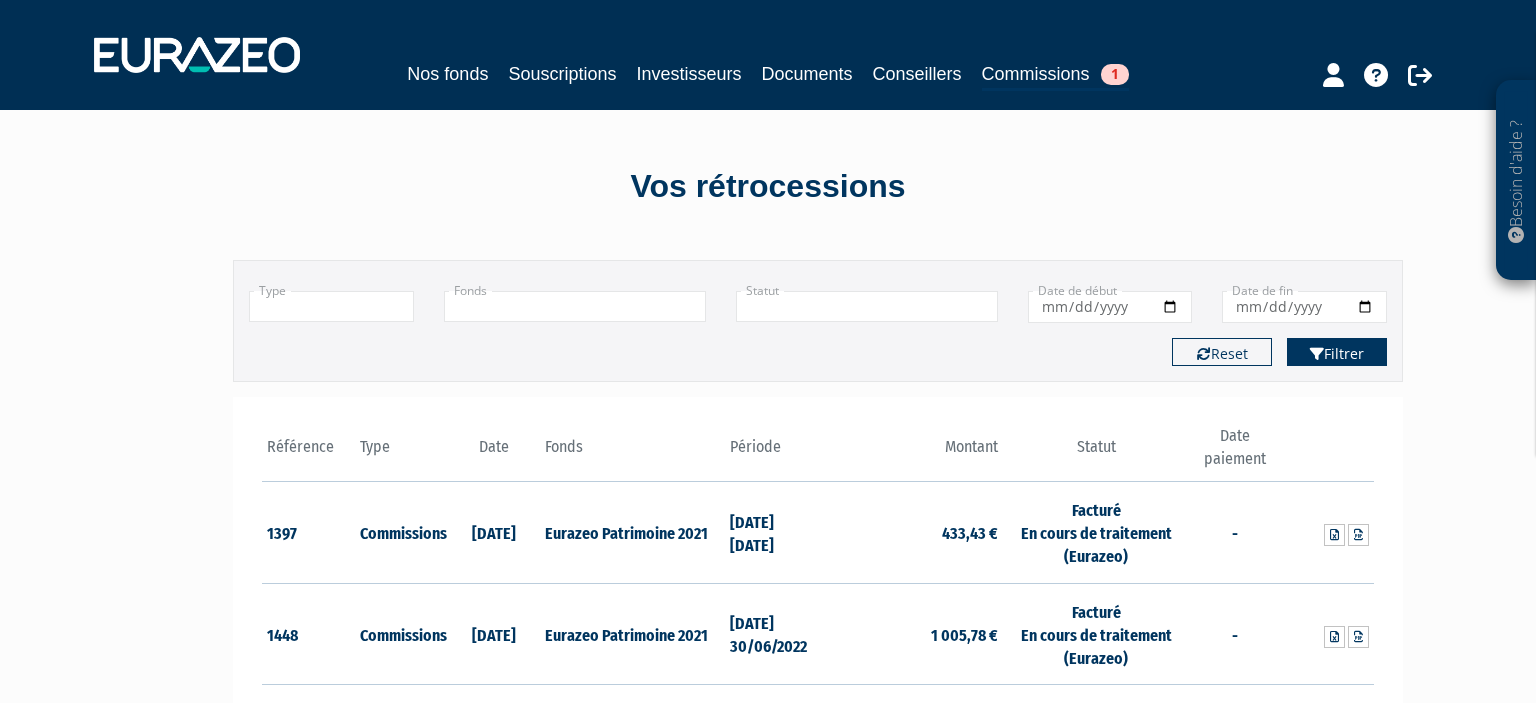 click on "Filtrer" at bounding box center [1337, 352] 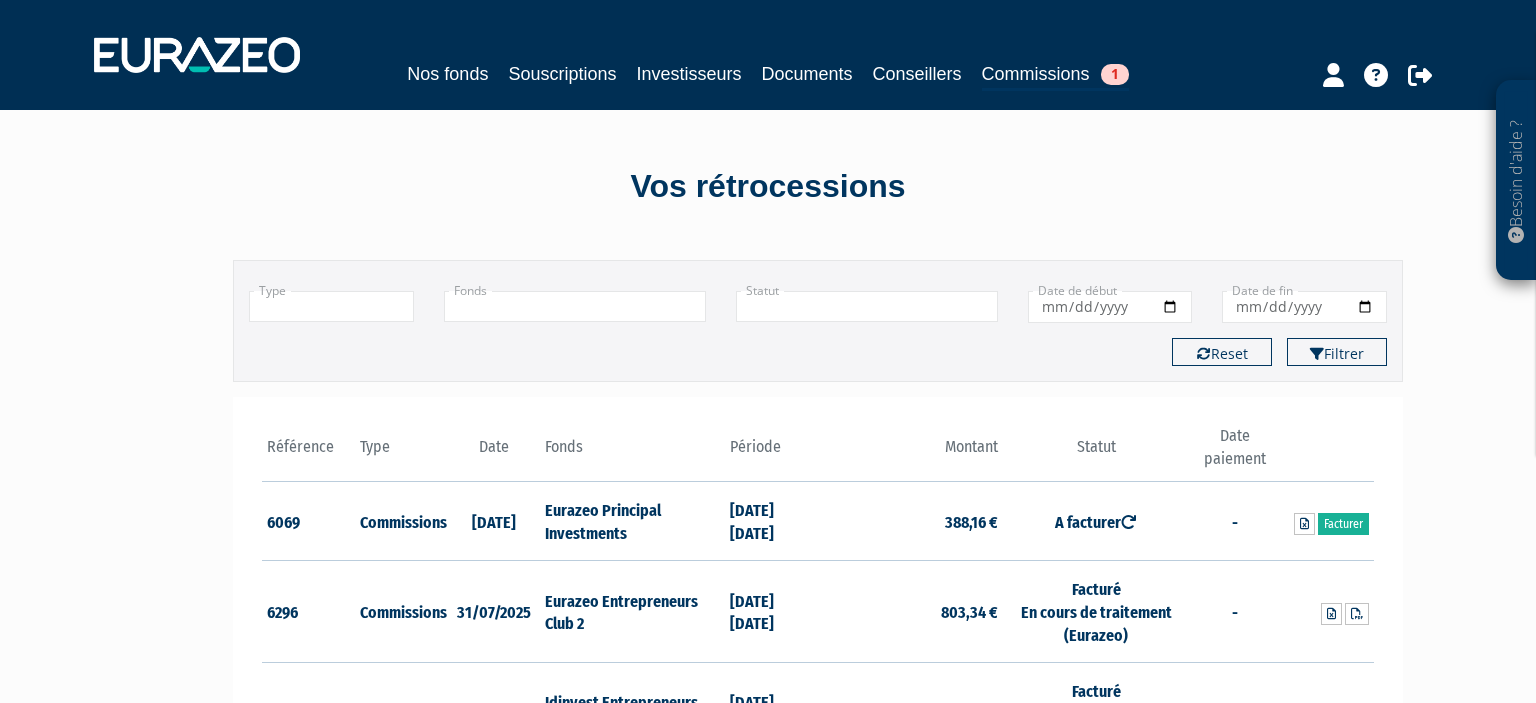 scroll, scrollTop: 0, scrollLeft: 0, axis: both 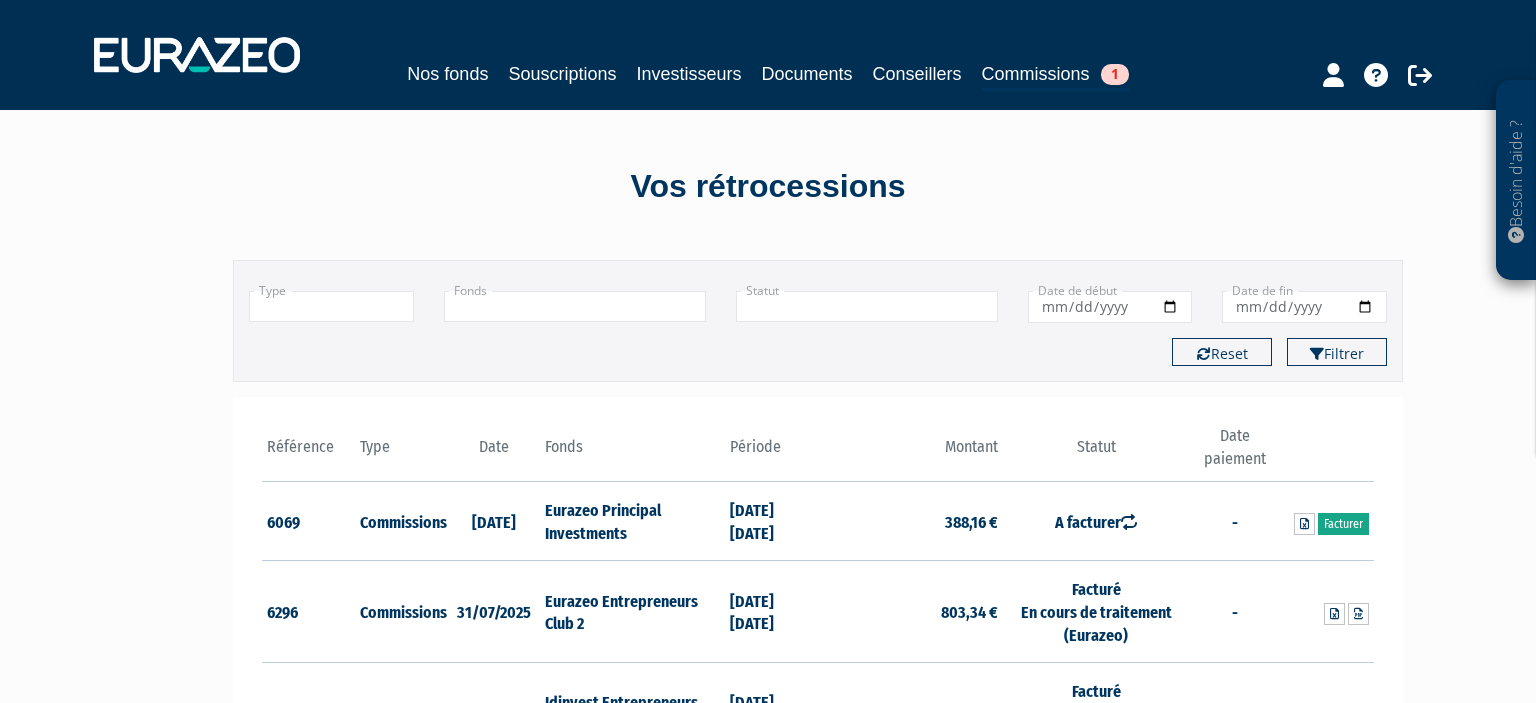click on "Facturer" at bounding box center (1343, 524) 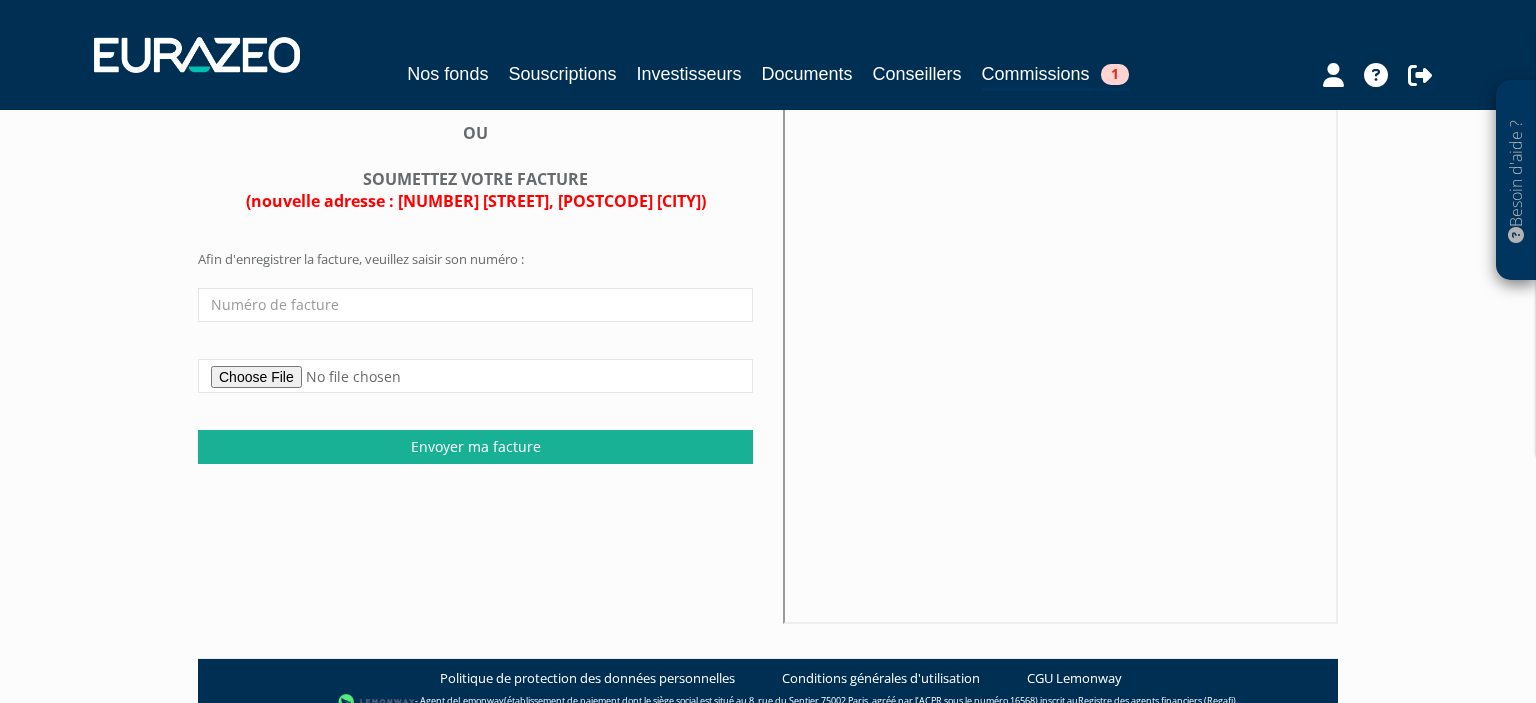 scroll, scrollTop: 316, scrollLeft: 0, axis: vertical 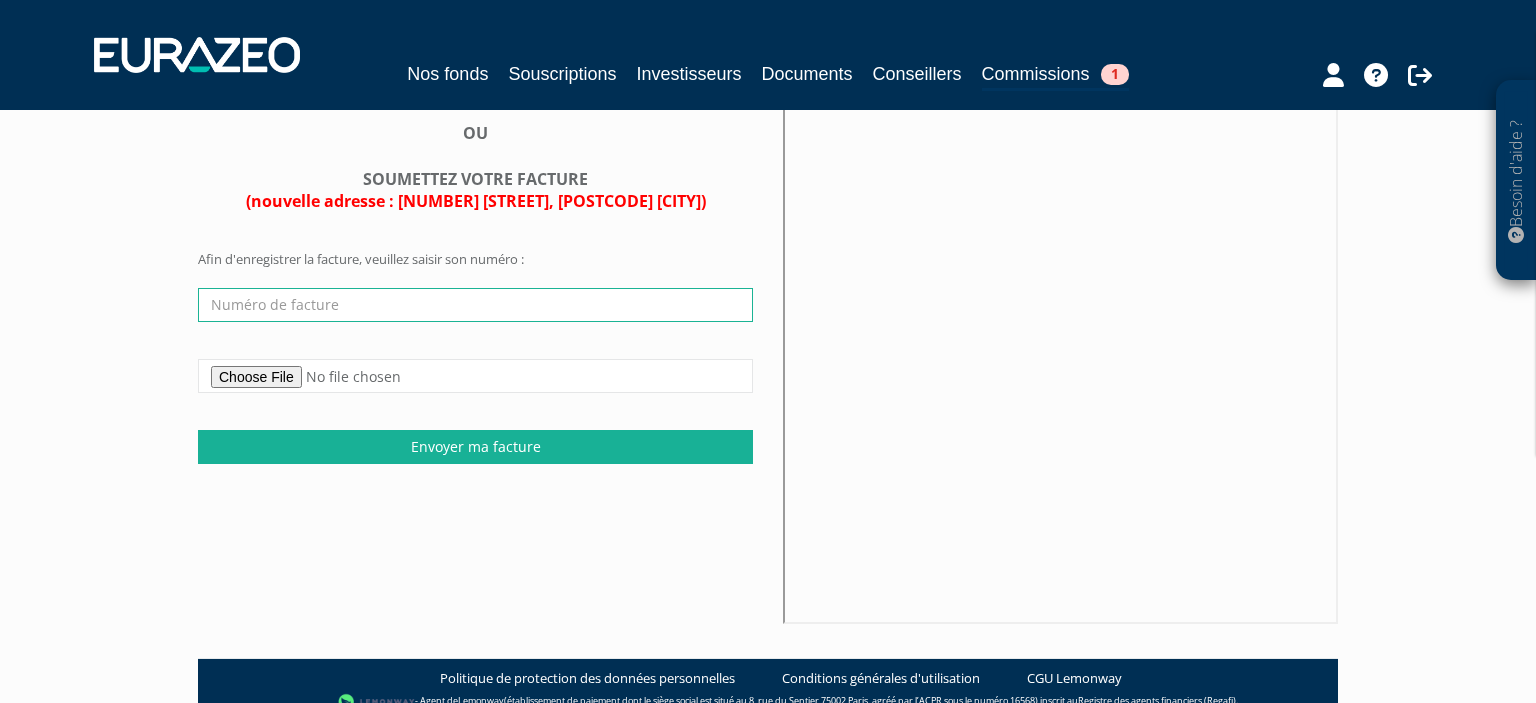 click at bounding box center [475, 305] 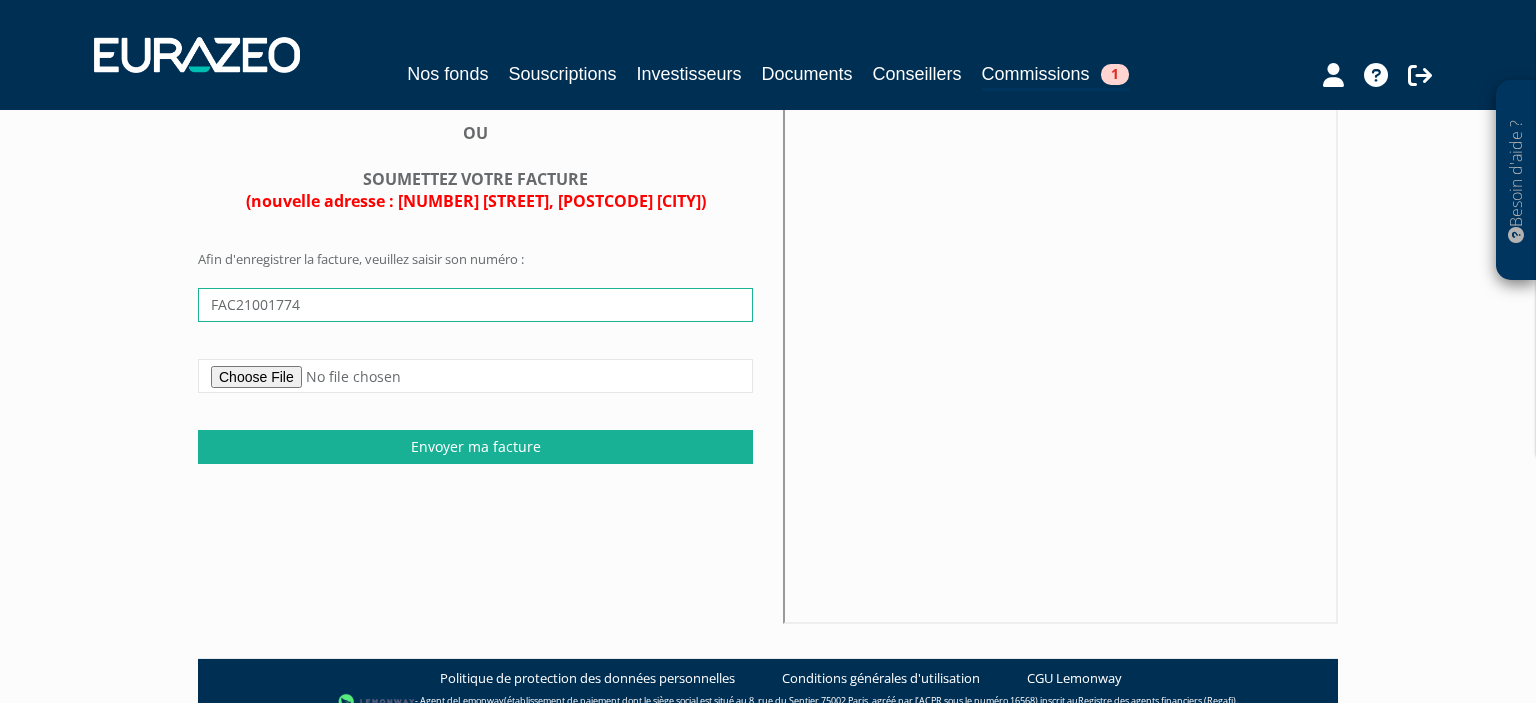 type on "FAC21001774" 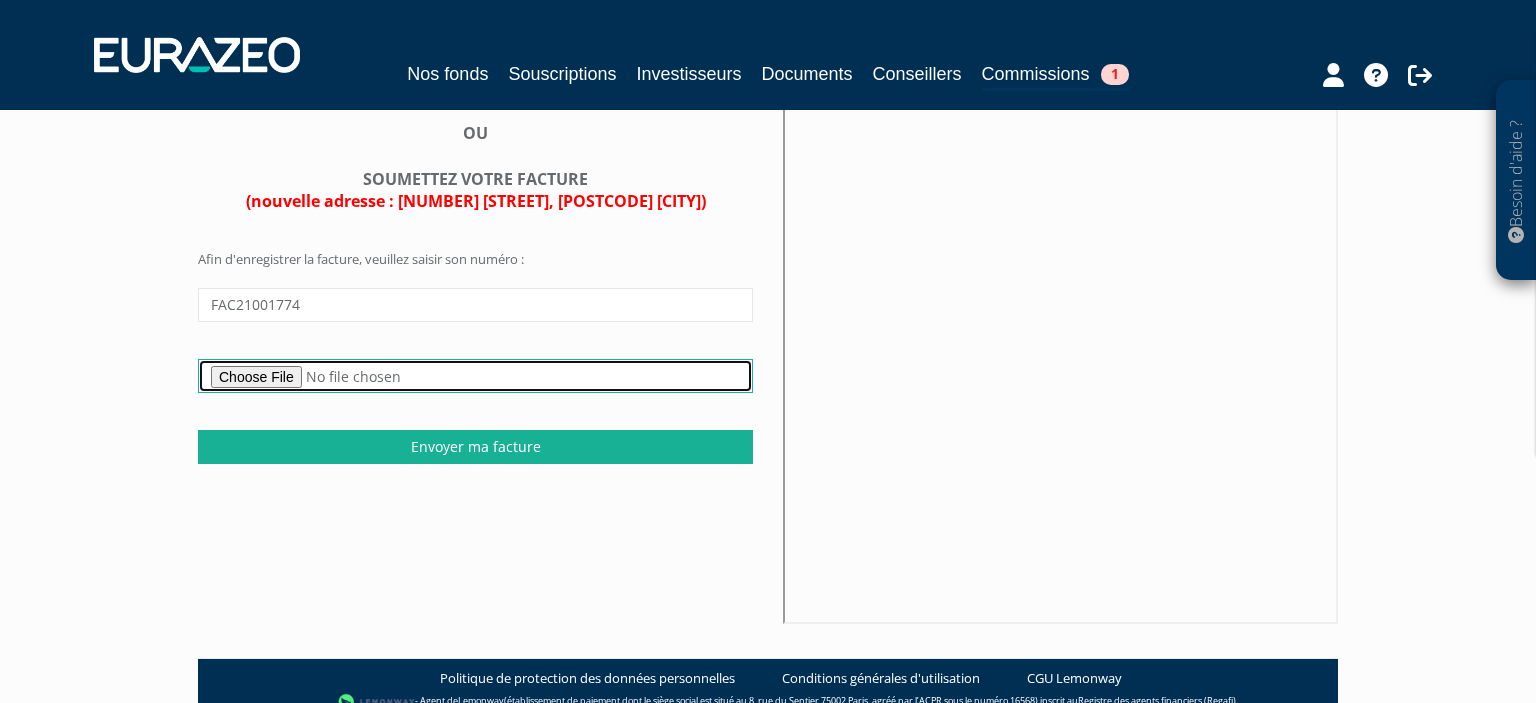 click at bounding box center [475, 376] 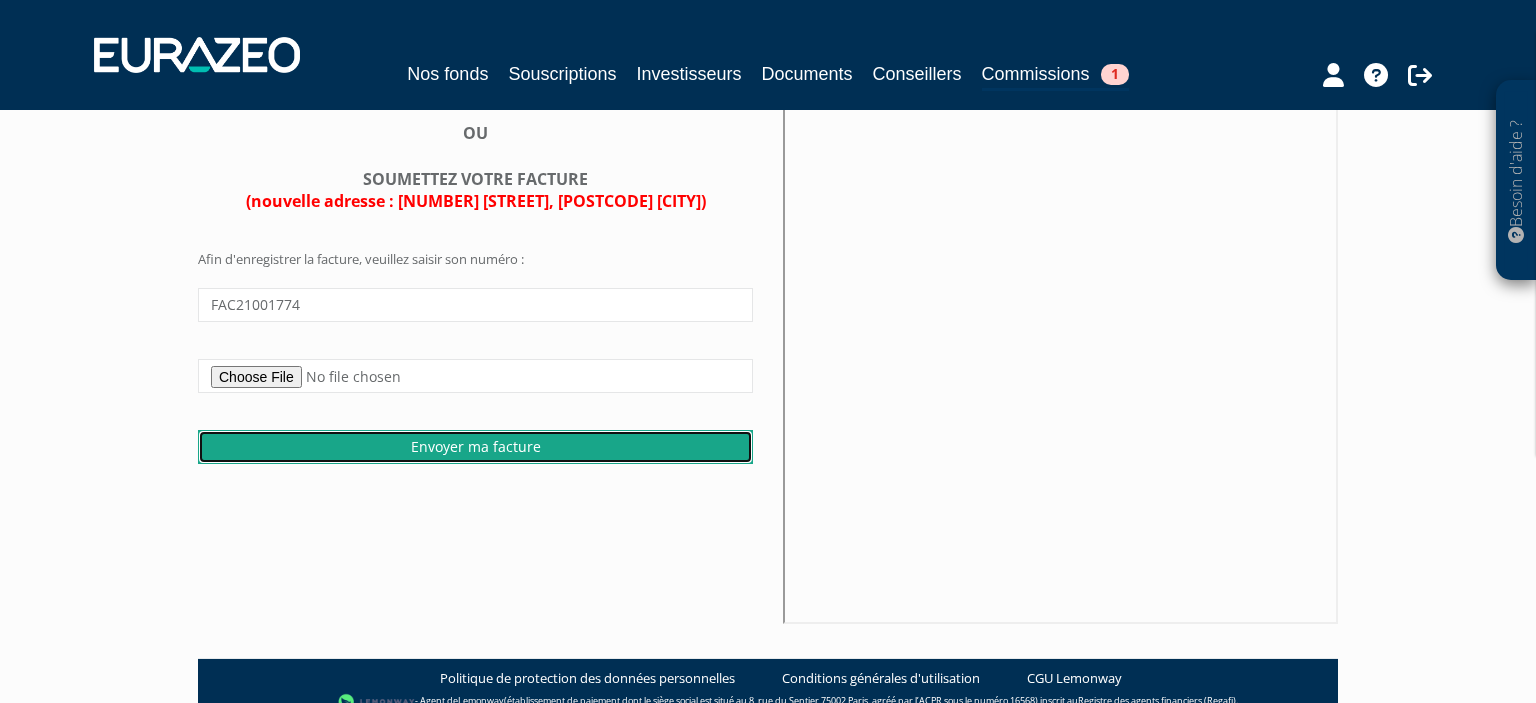 click on "Envoyer ma facture" at bounding box center [475, 447] 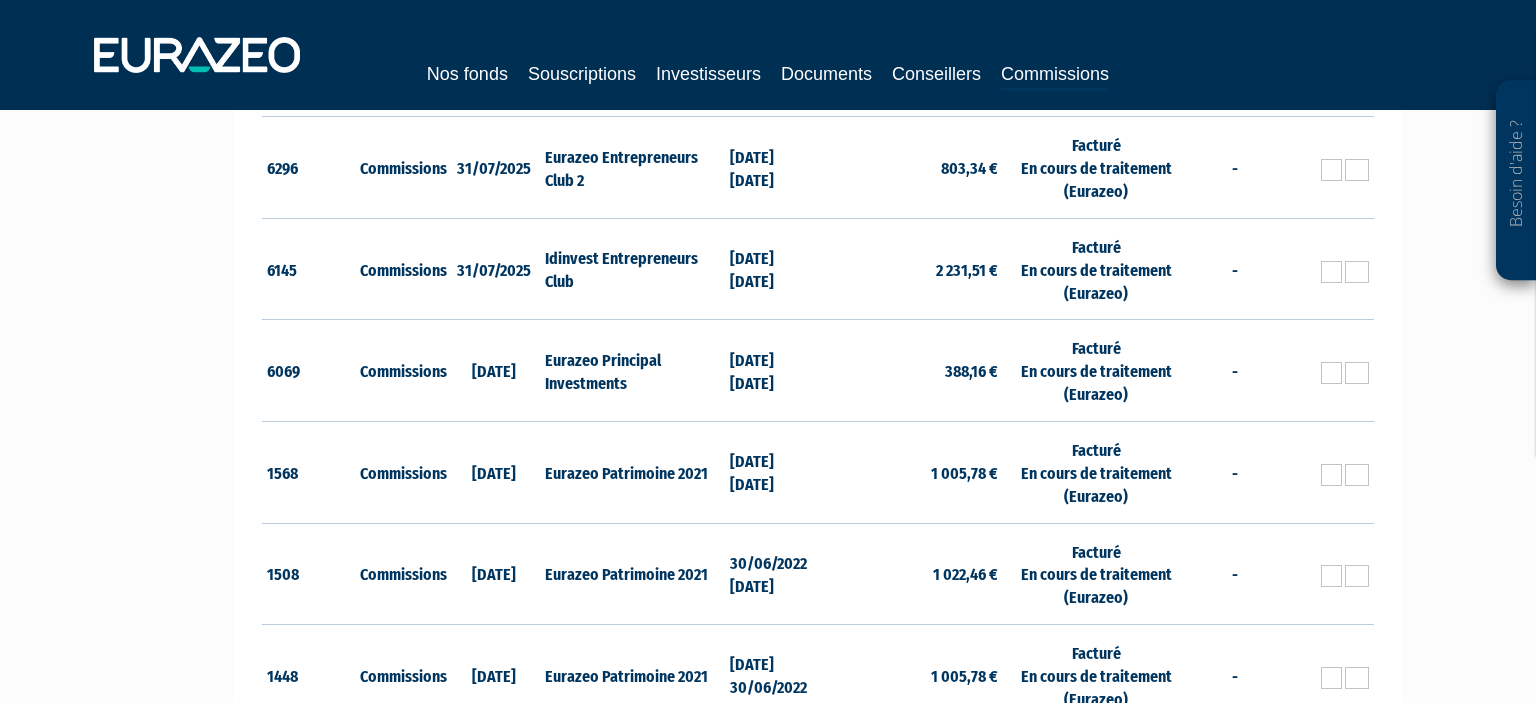 scroll, scrollTop: 0, scrollLeft: 0, axis: both 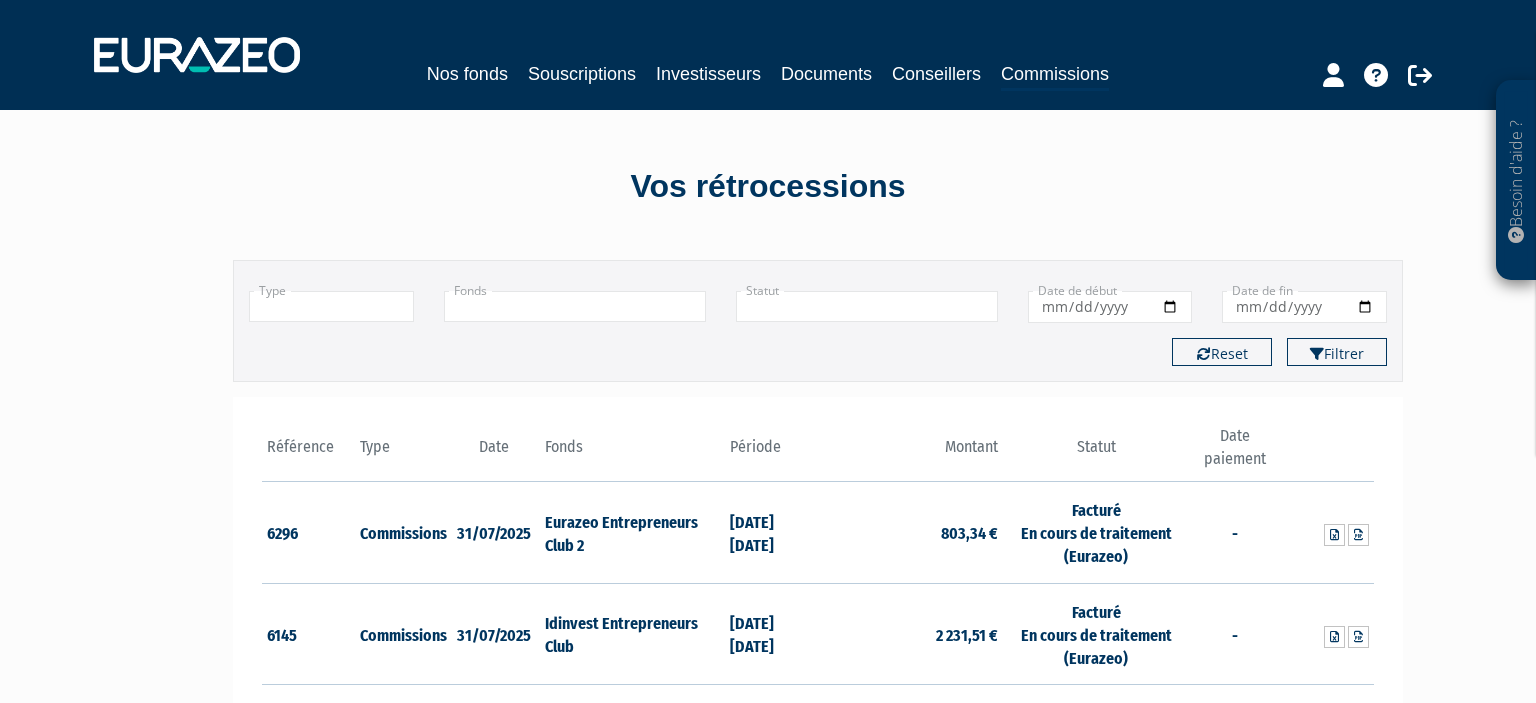 type 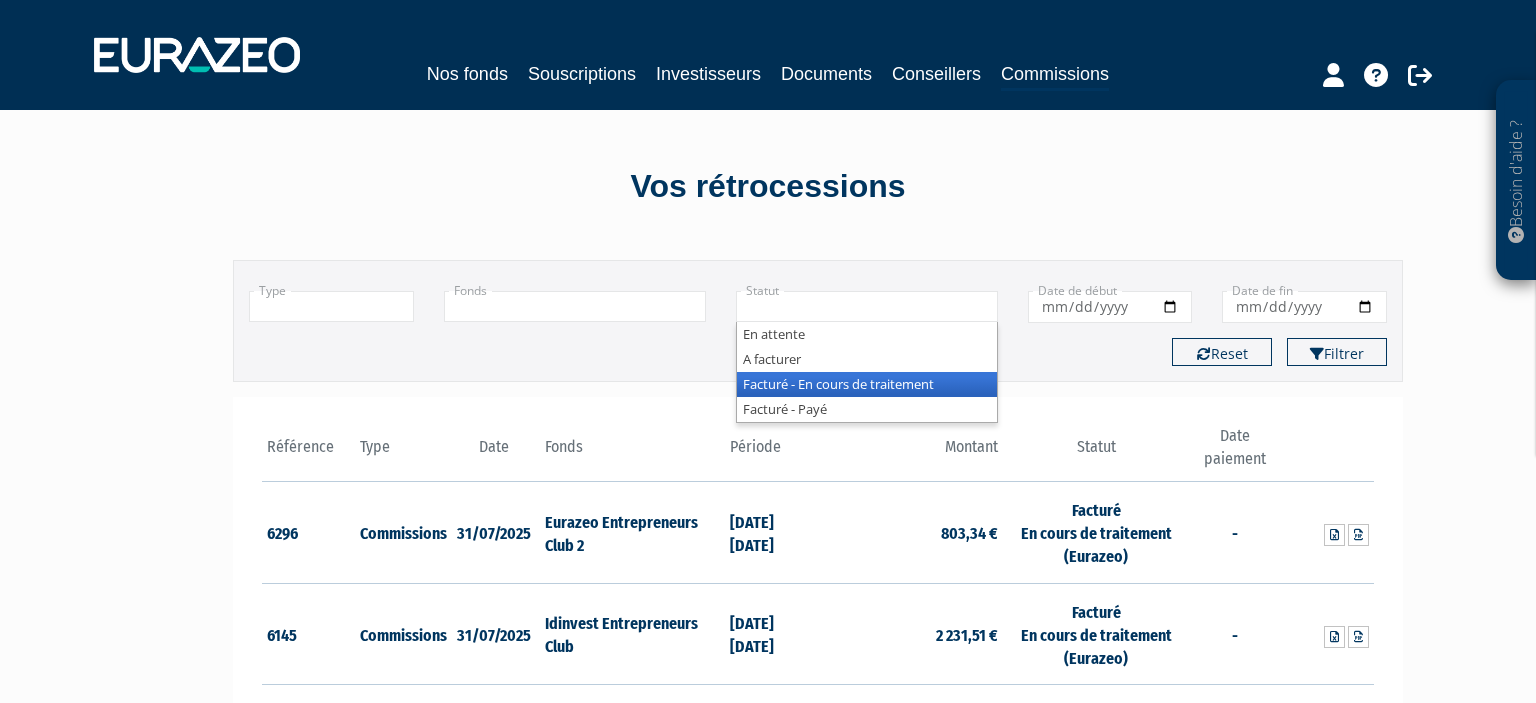 click on "Facturé - En cours de traitement" at bounding box center [867, 384] 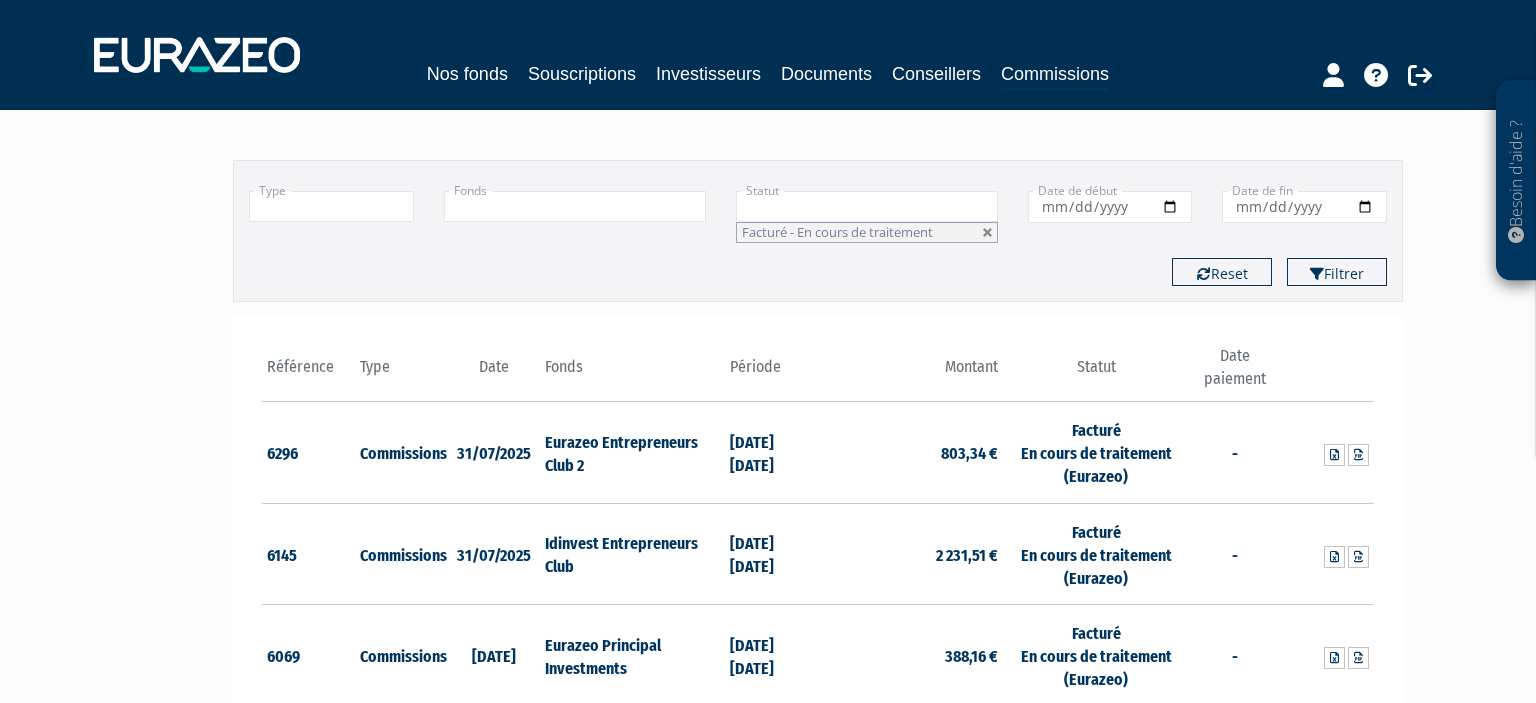 scroll, scrollTop: 0, scrollLeft: 0, axis: both 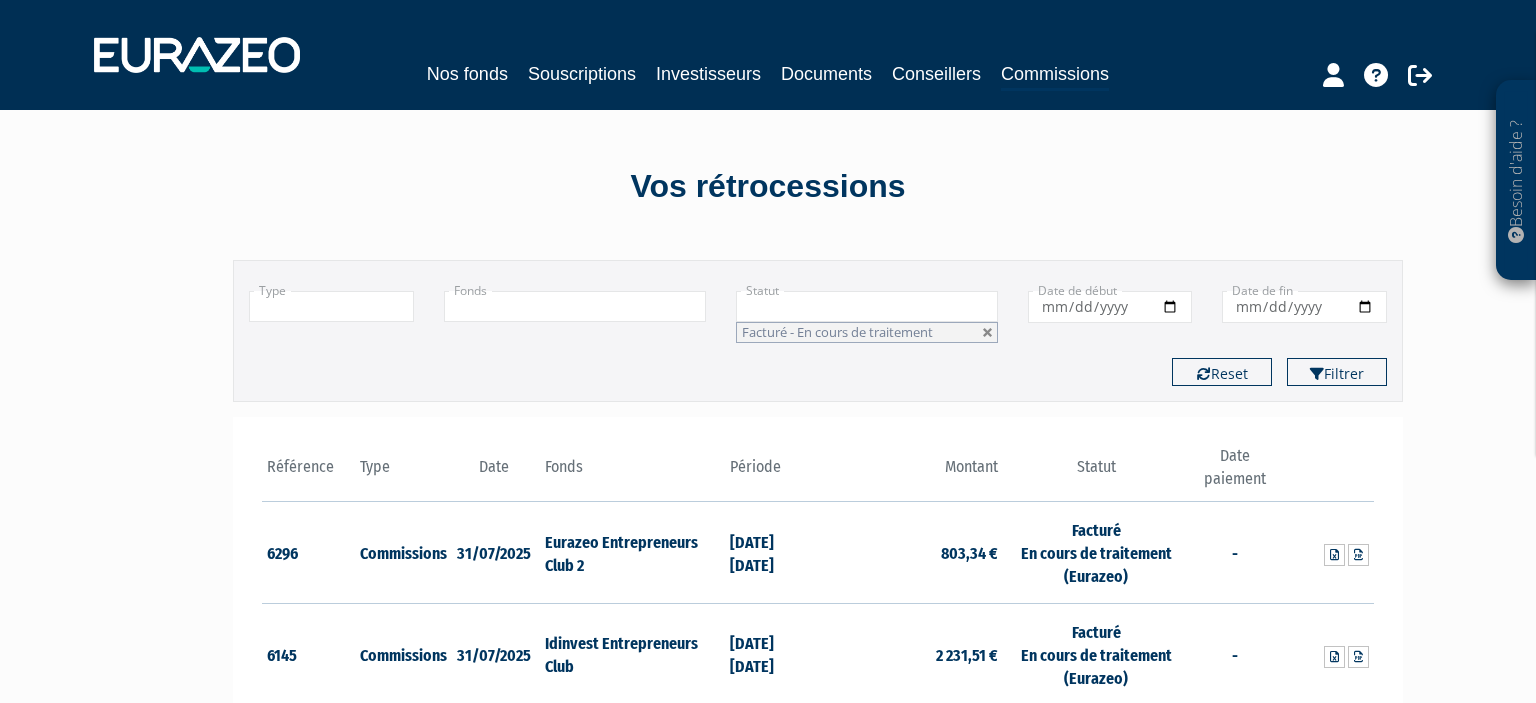 click on "Date de fin" at bounding box center (1304, 307) 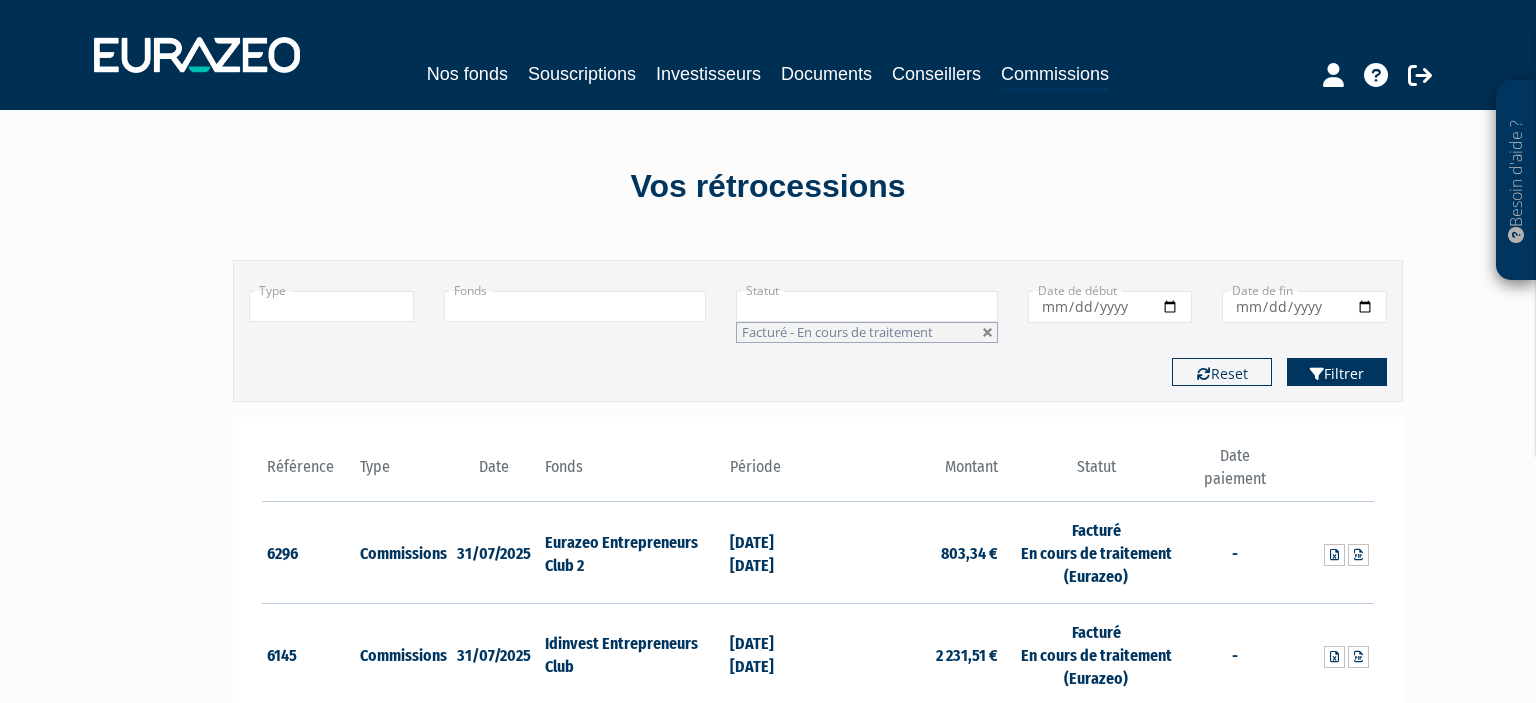 click on "Filtrer" at bounding box center [1337, 372] 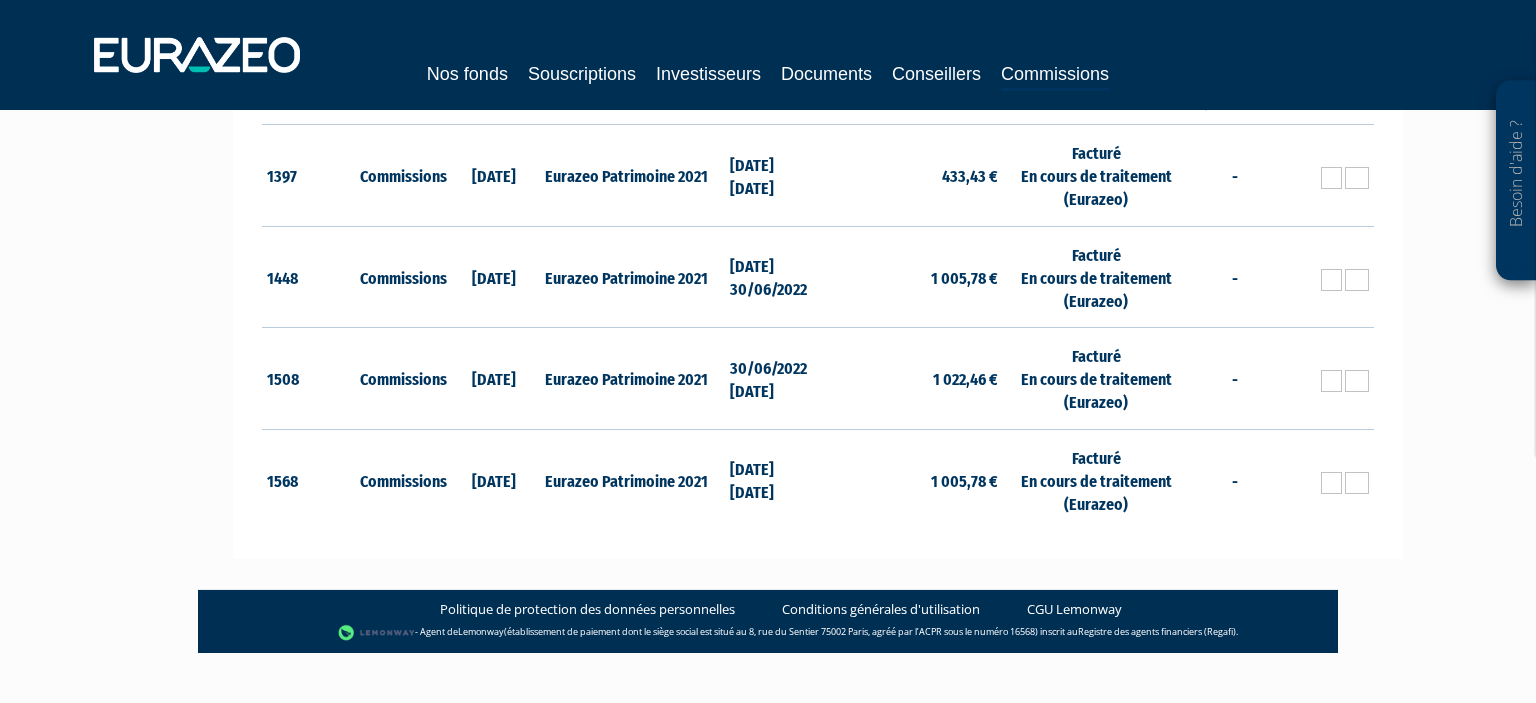 scroll, scrollTop: 404, scrollLeft: 0, axis: vertical 